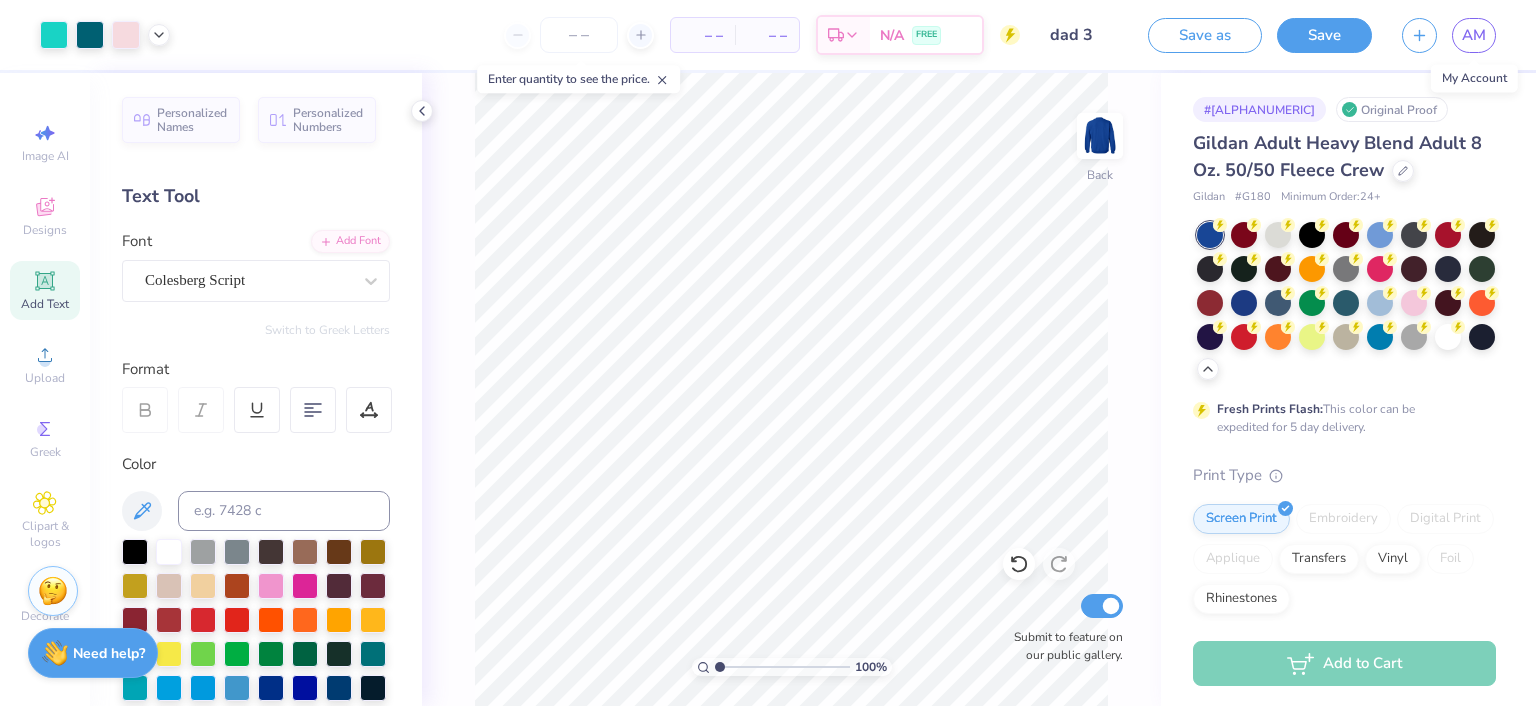 scroll, scrollTop: 0, scrollLeft: 0, axis: both 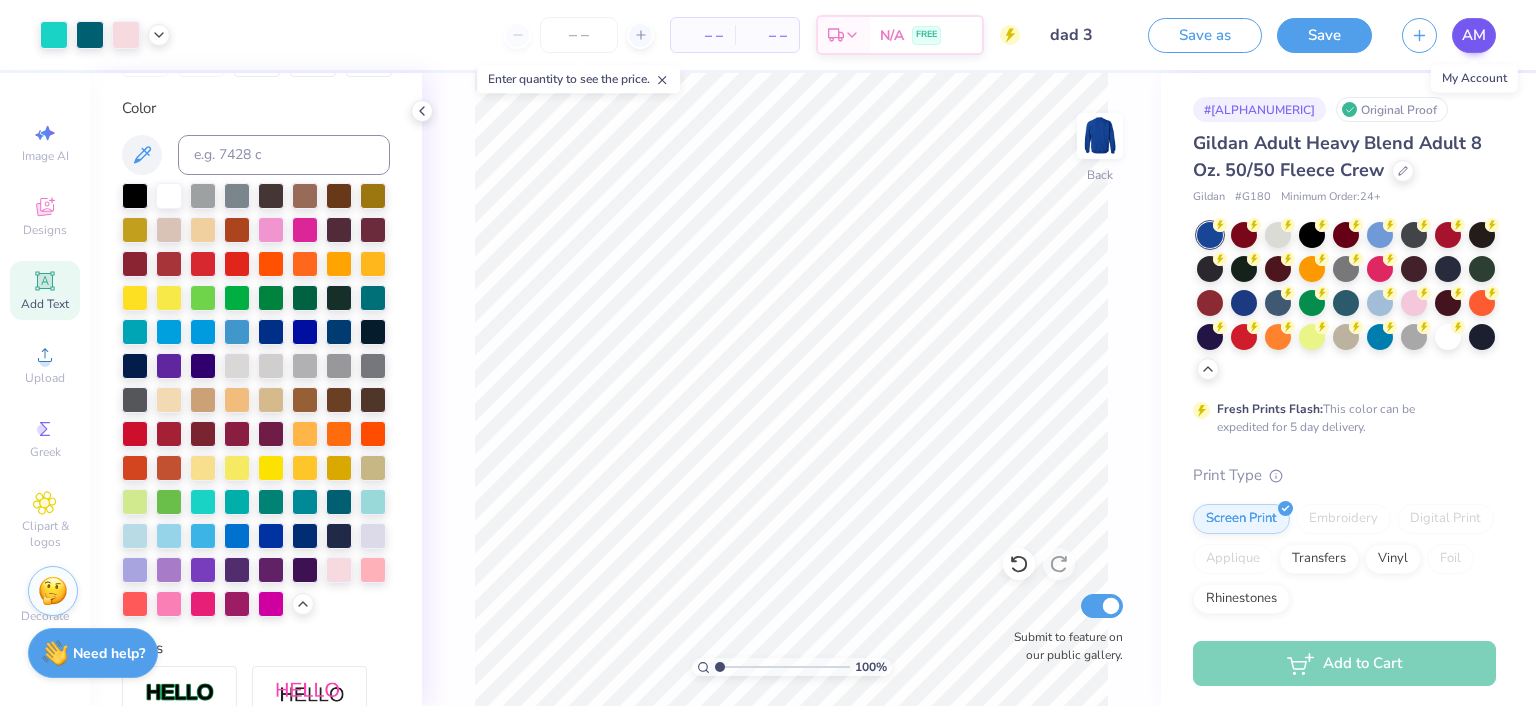 click on "AM" at bounding box center [1474, 35] 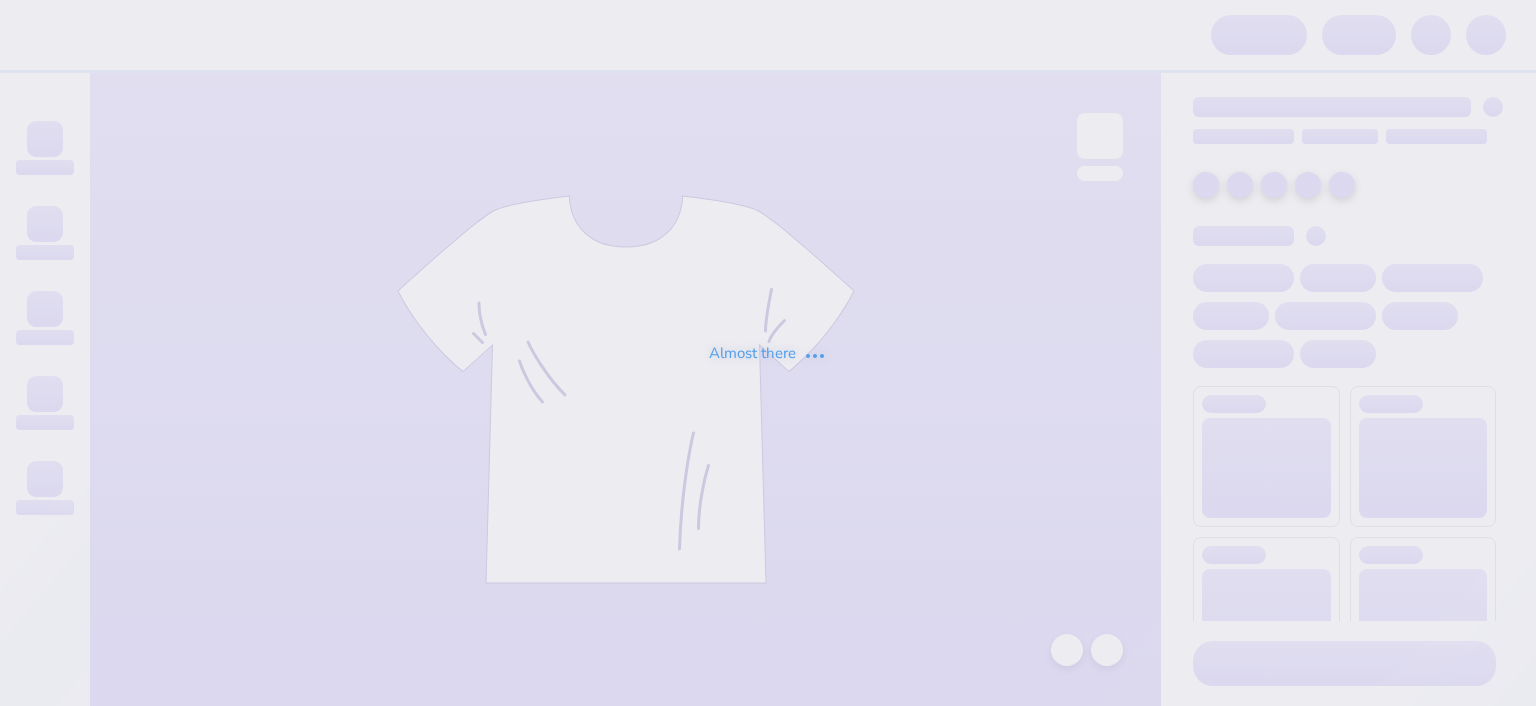 scroll, scrollTop: 0, scrollLeft: 0, axis: both 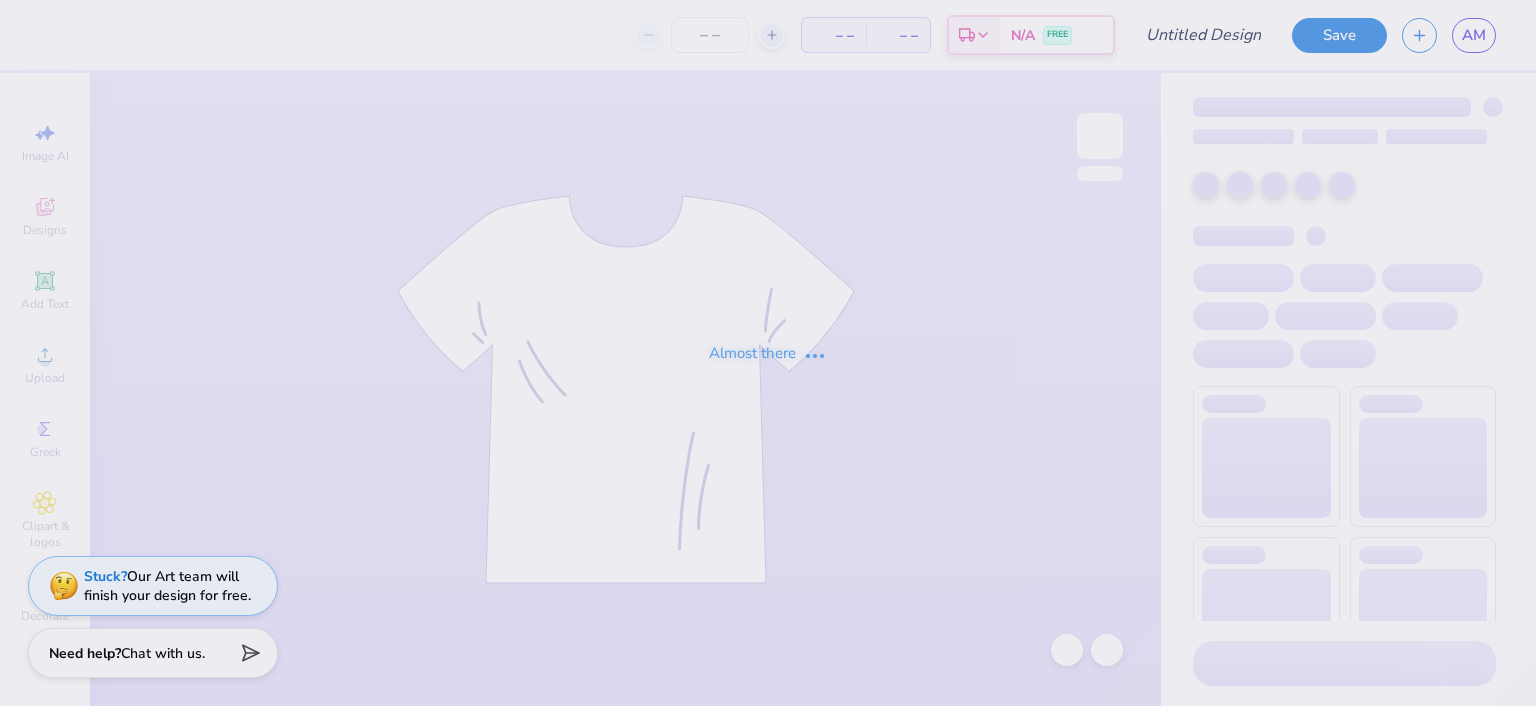 type on "[RELATIONSHIP] [NUMBER]" 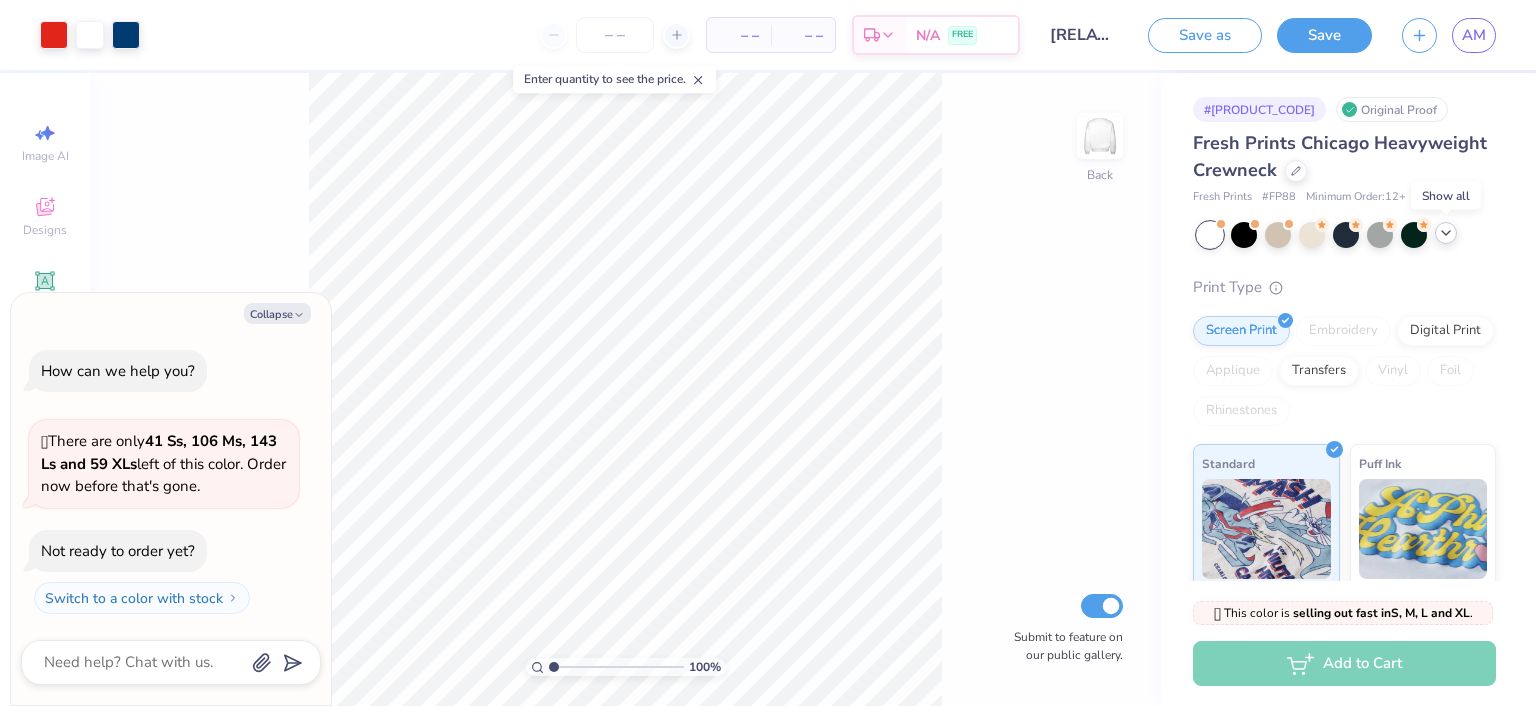 click at bounding box center (1446, 233) 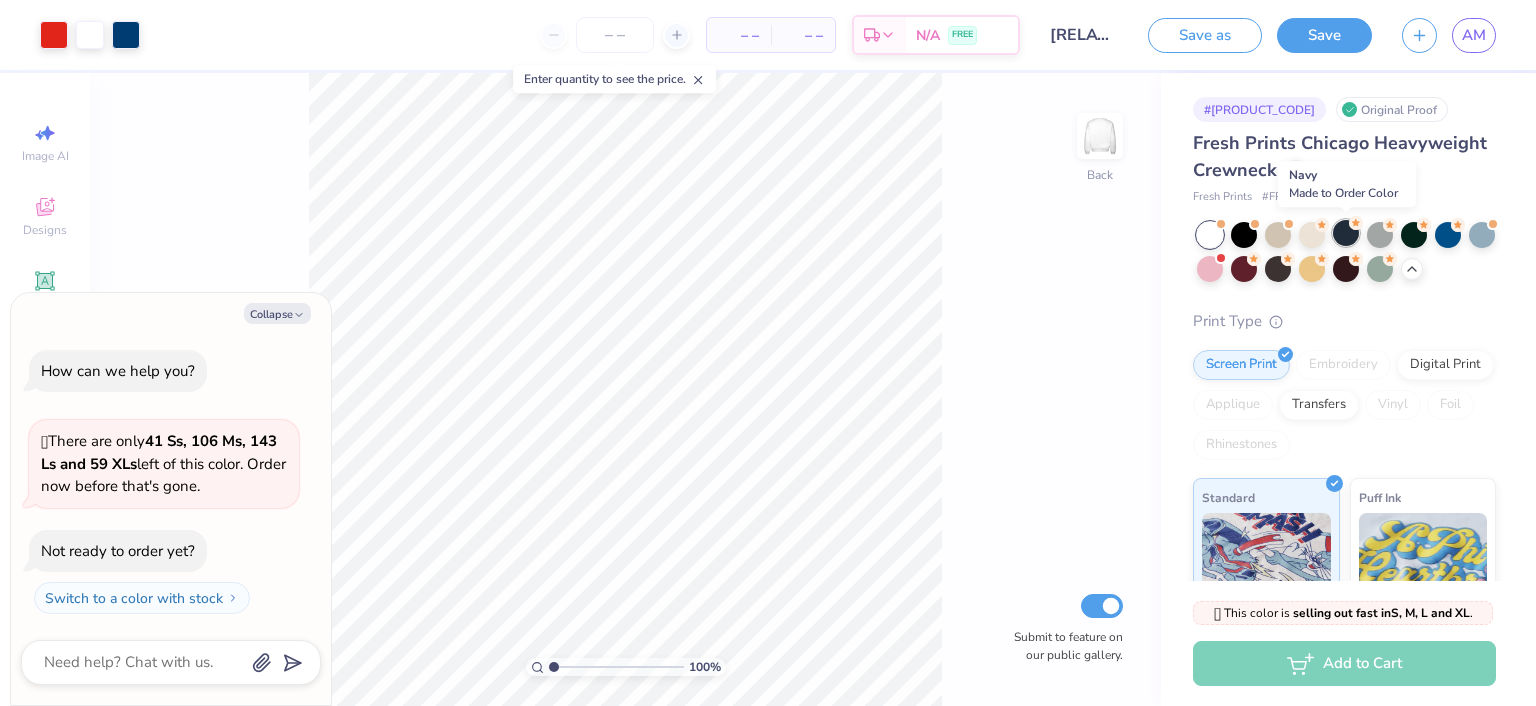 click at bounding box center [1346, 233] 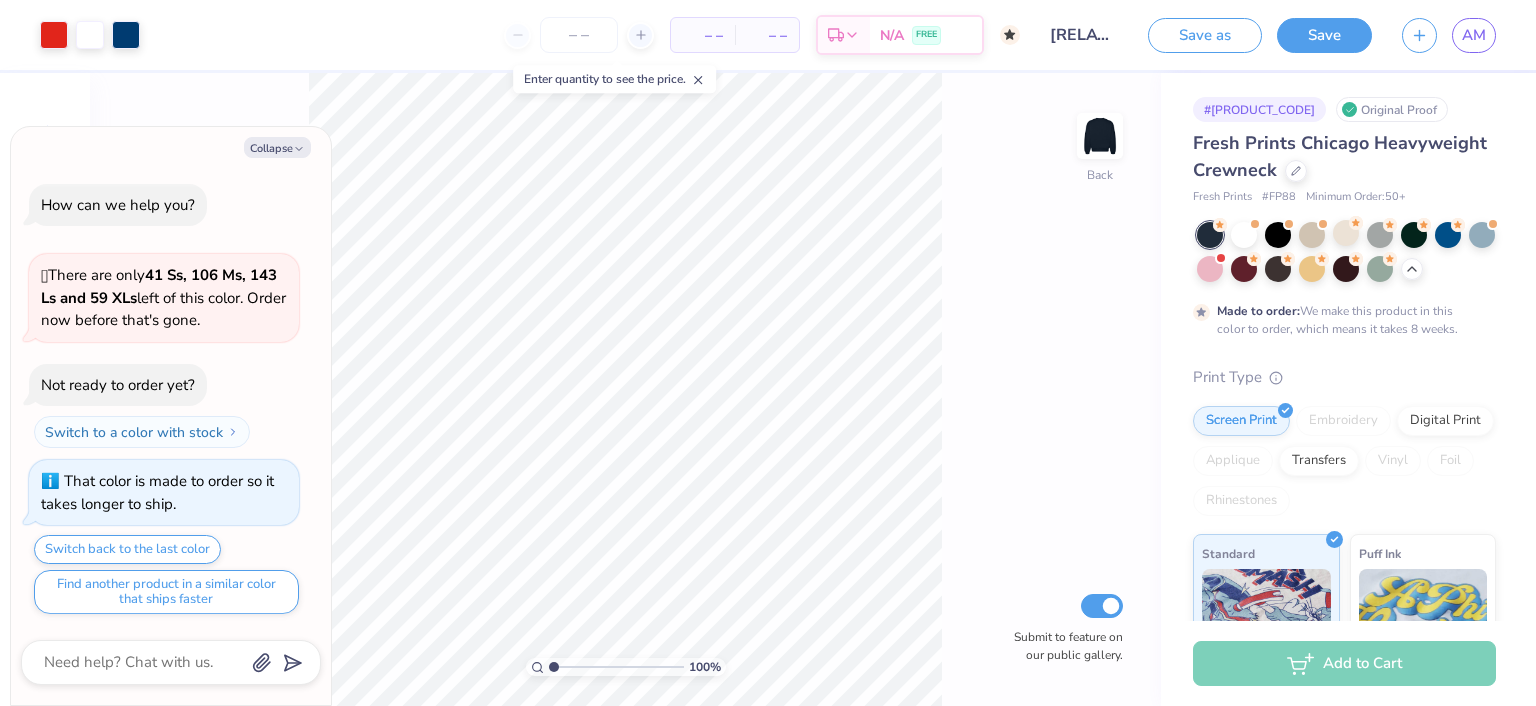 type on "x" 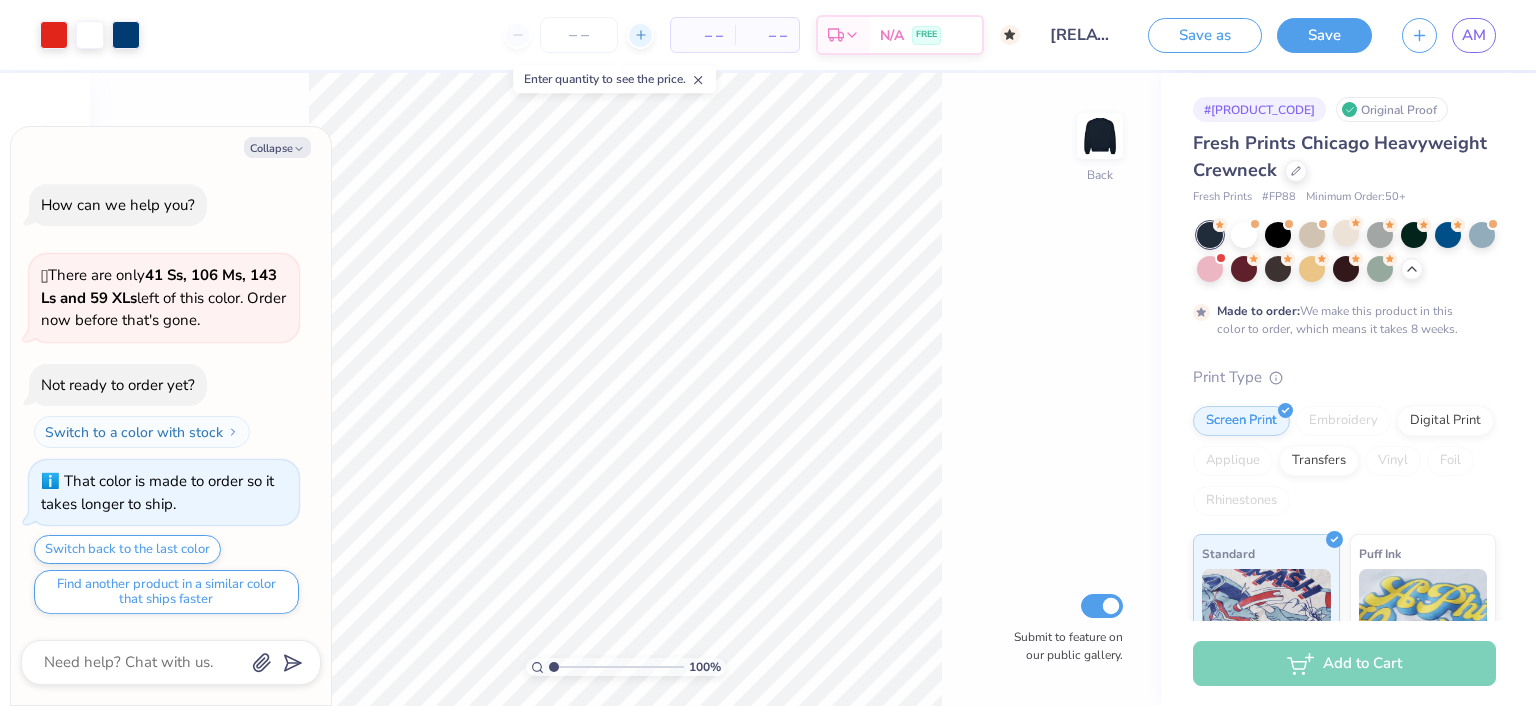click 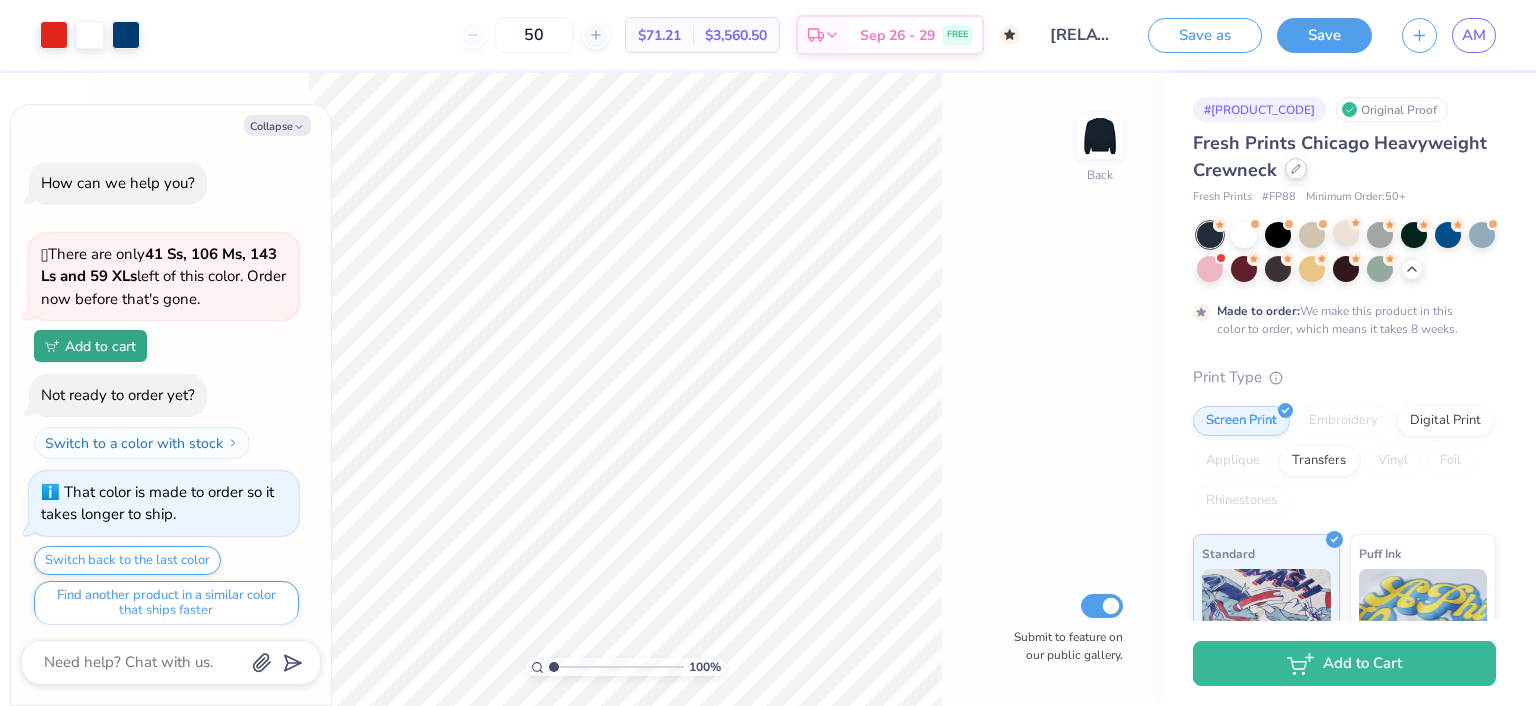 click at bounding box center [1296, 169] 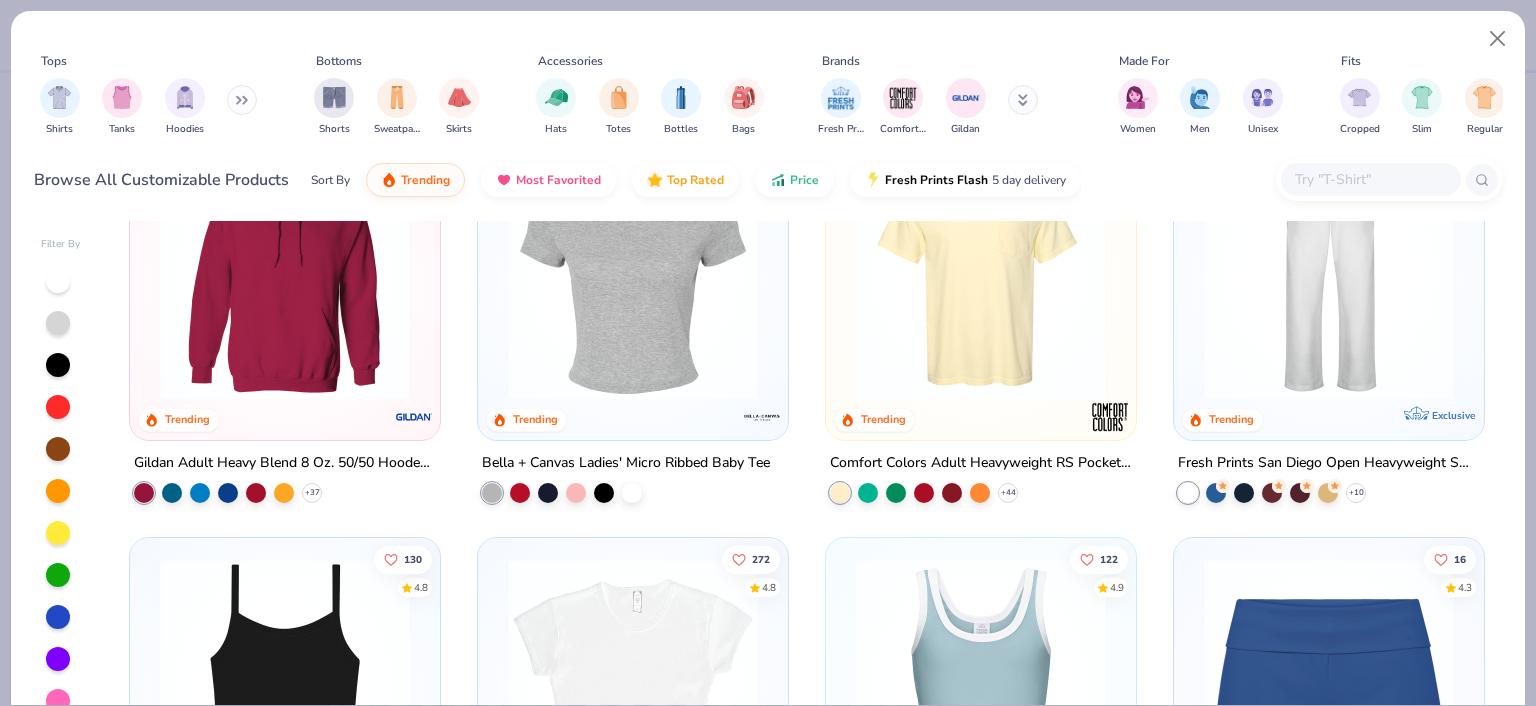 scroll, scrollTop: 920, scrollLeft: 0, axis: vertical 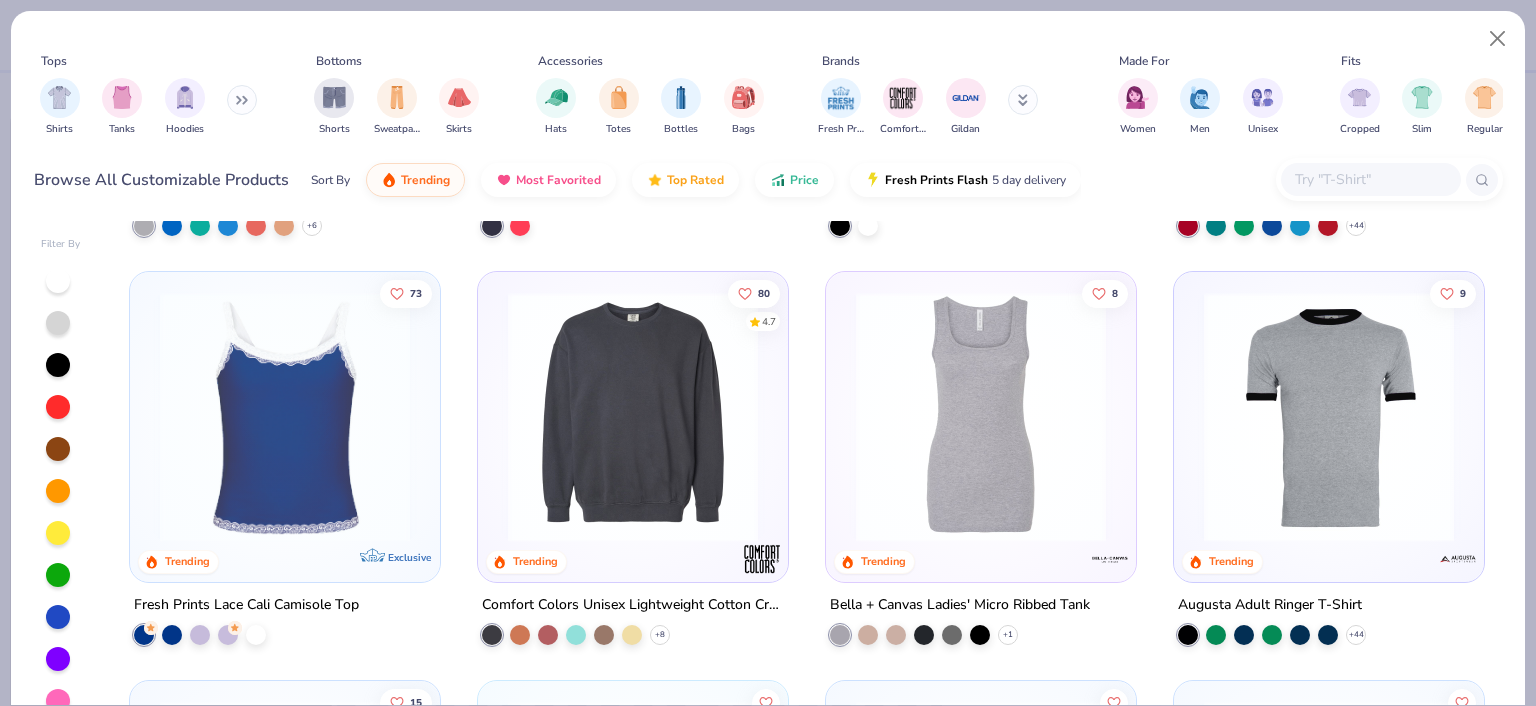 click at bounding box center [633, 417] 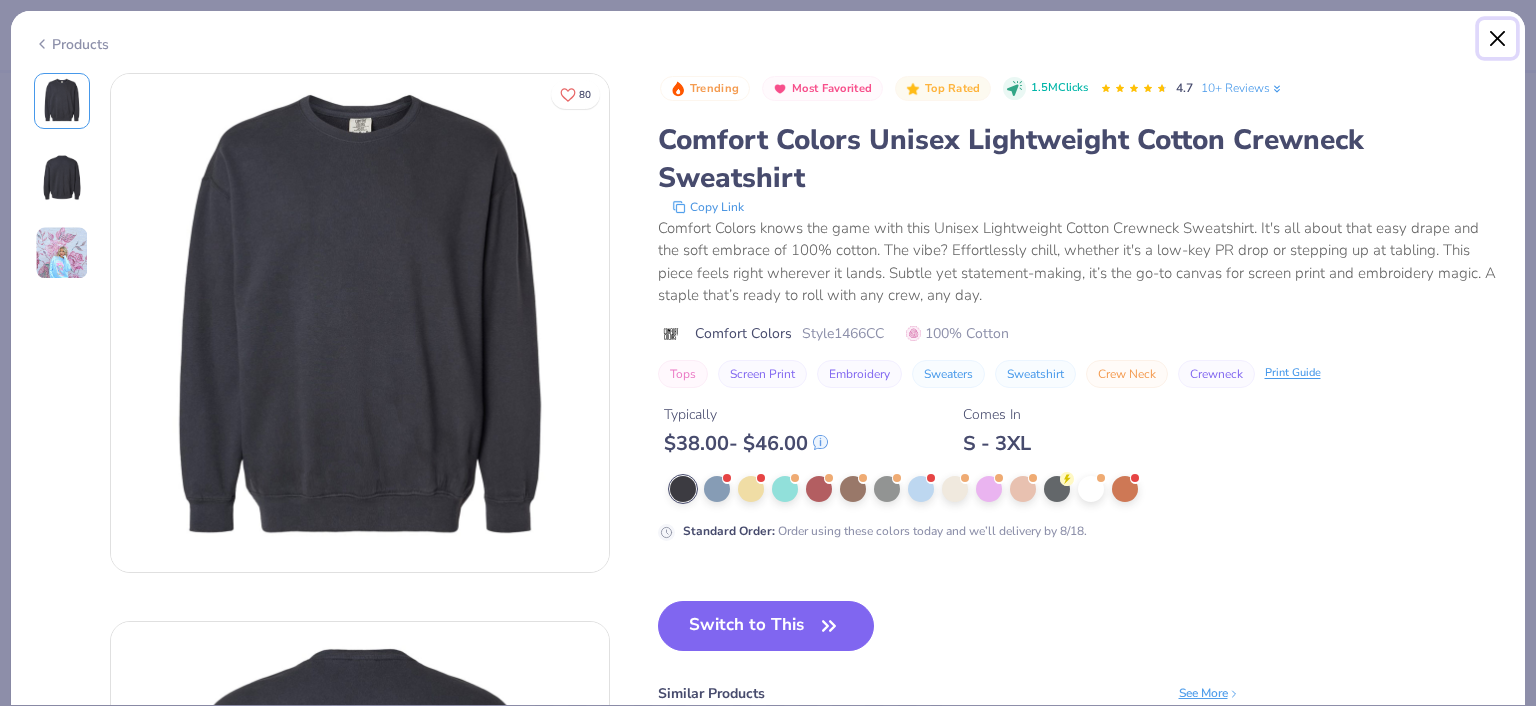 click at bounding box center (1498, 39) 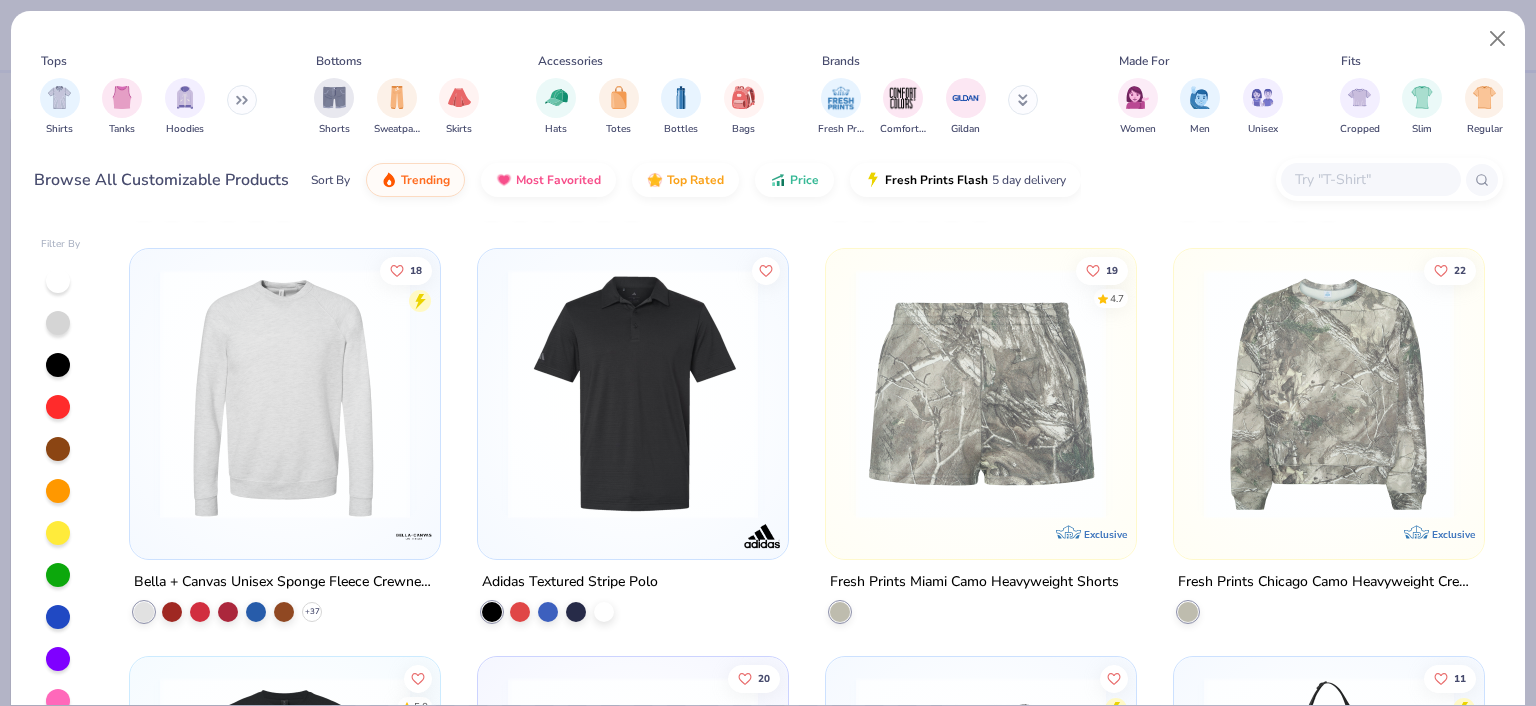 scroll, scrollTop: 10610, scrollLeft: 0, axis: vertical 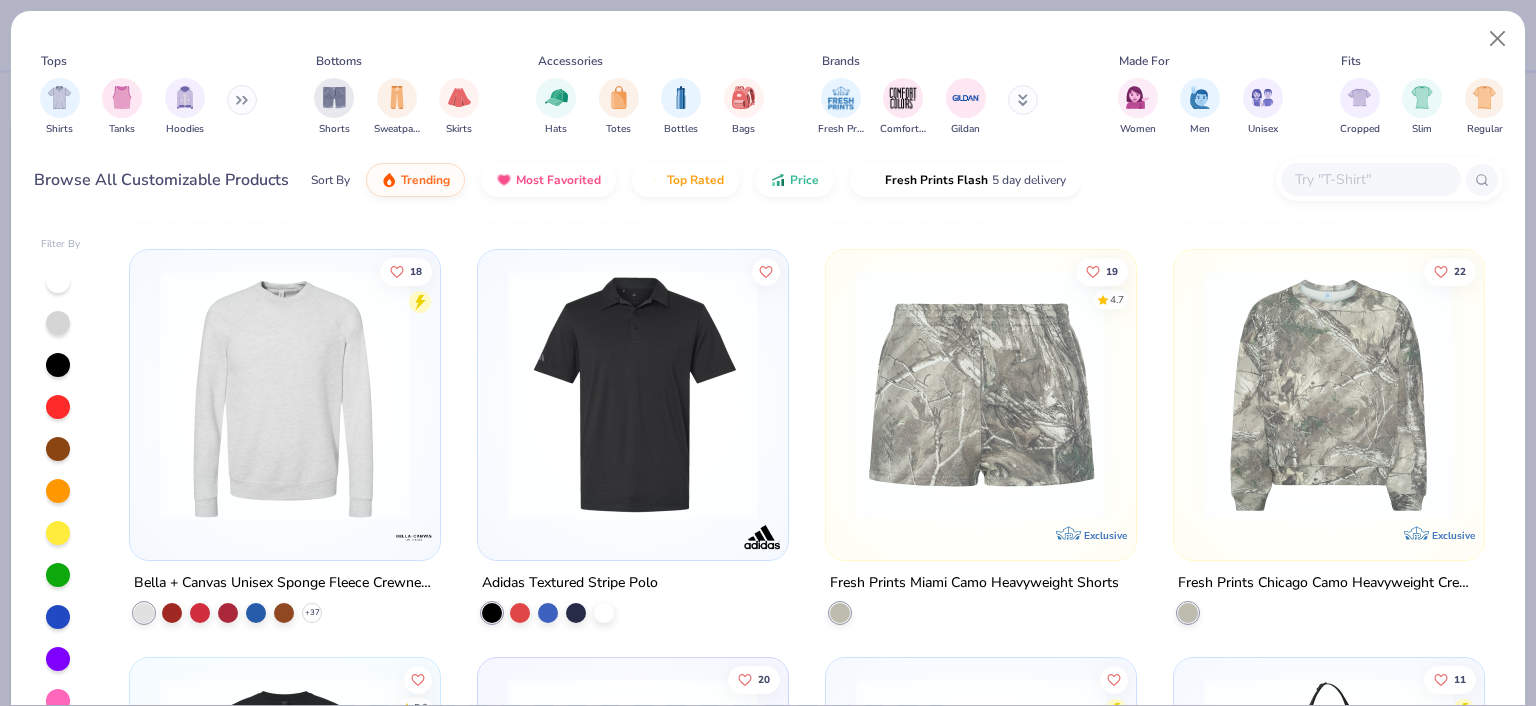 click at bounding box center (285, 394) 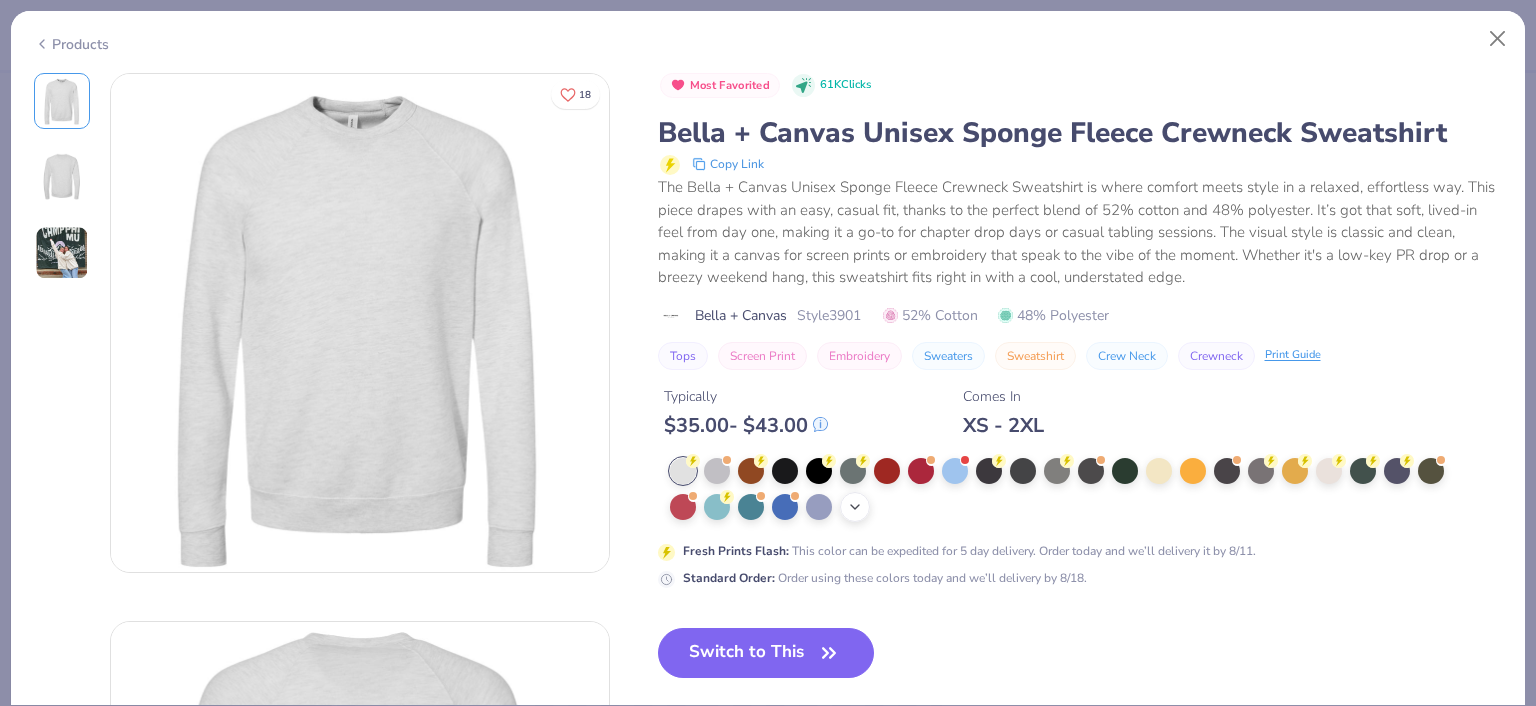 click on "+ 15" at bounding box center (855, 507) 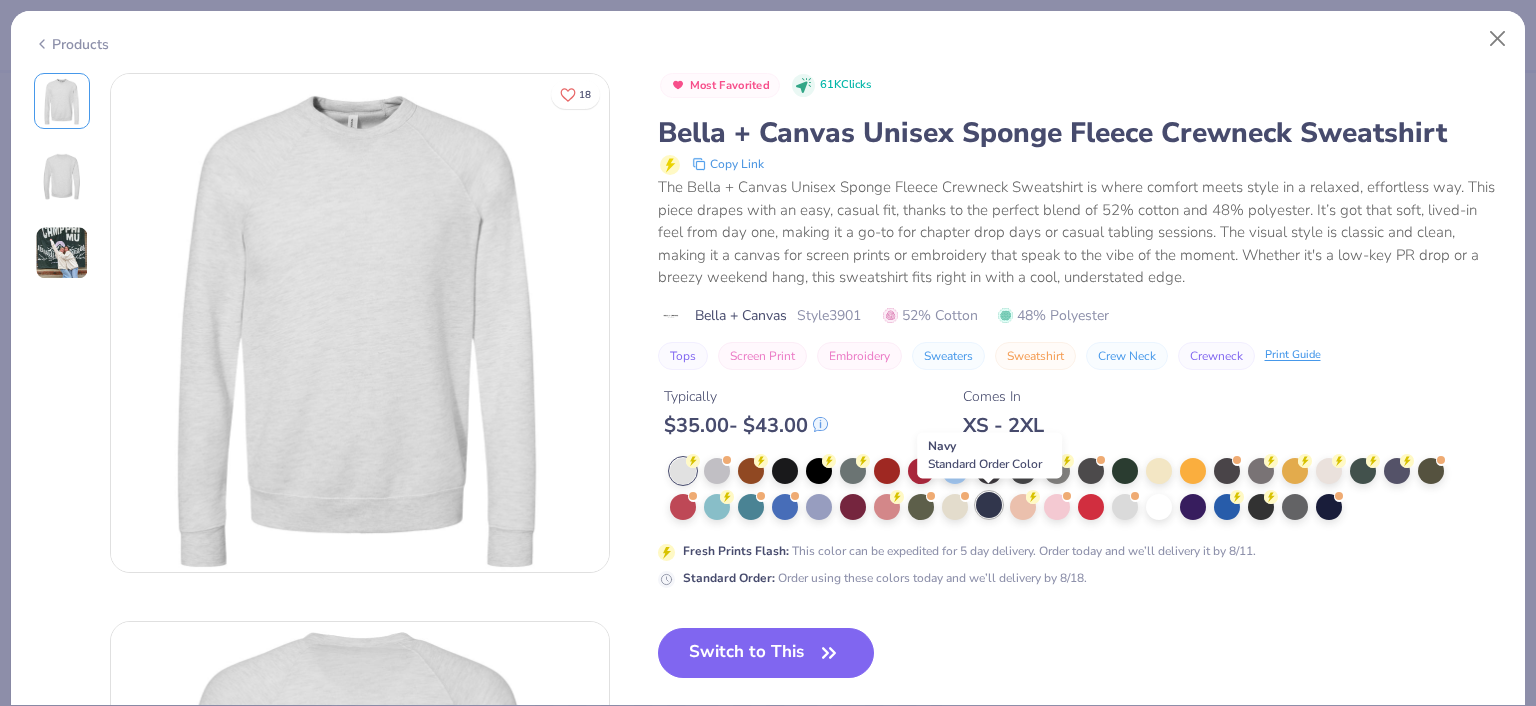 click at bounding box center [989, 505] 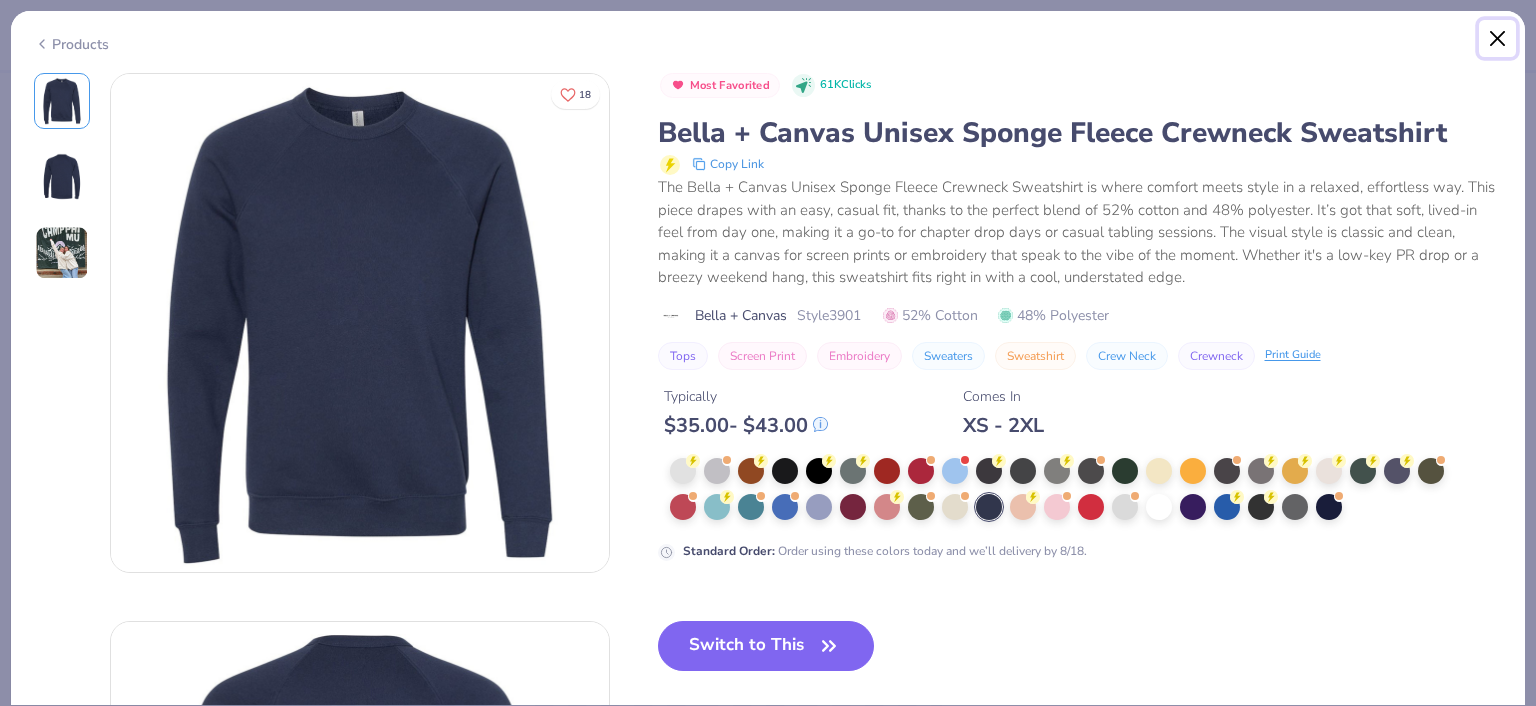 click at bounding box center (1498, 39) 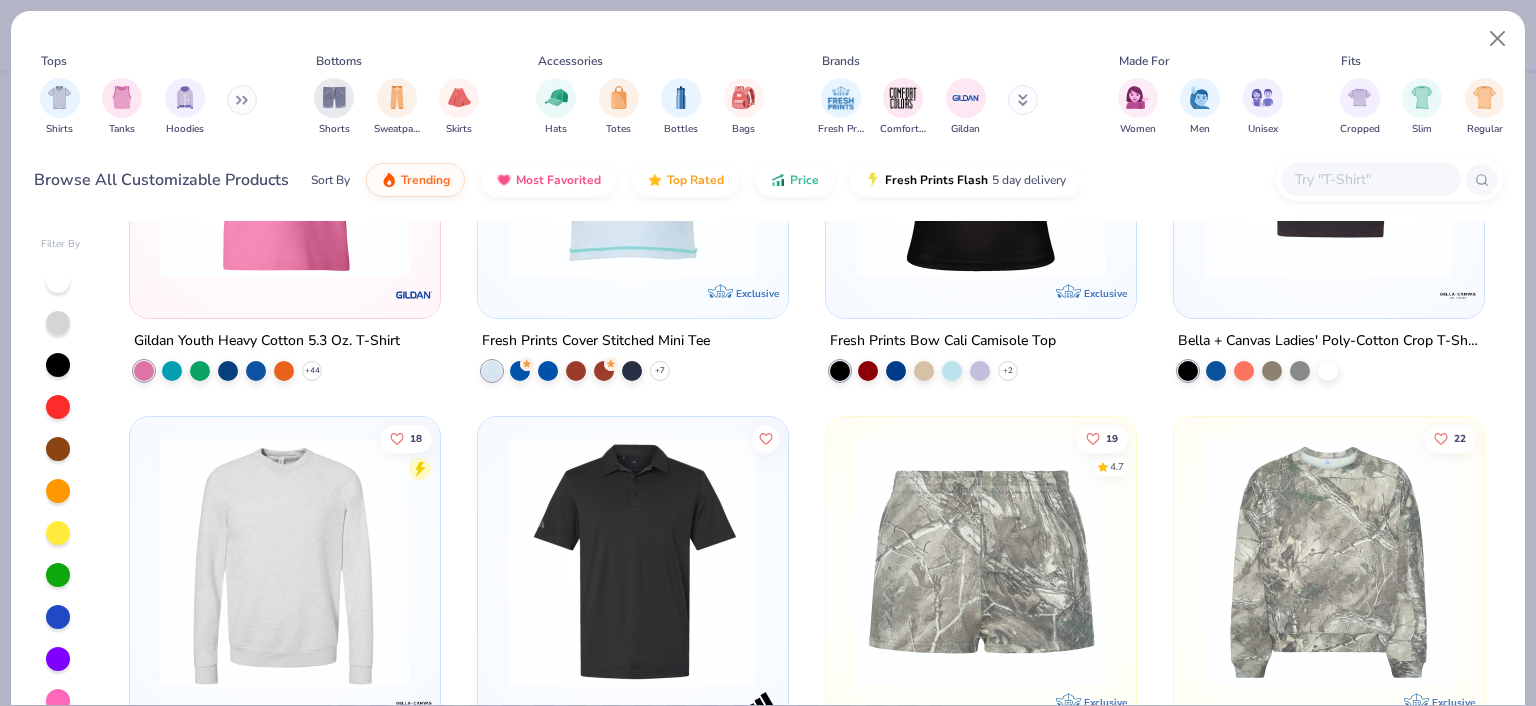scroll, scrollTop: 10442, scrollLeft: 0, axis: vertical 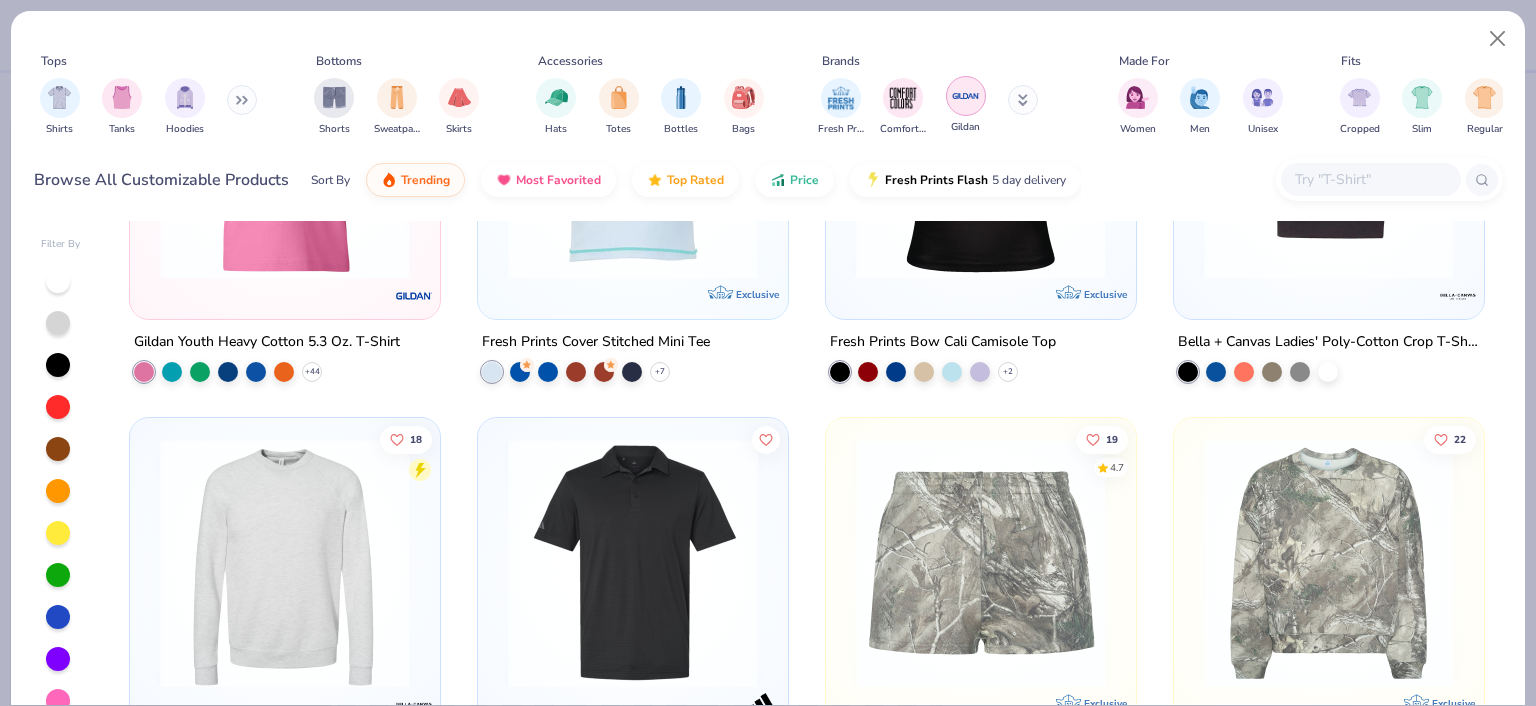 click at bounding box center (966, 96) 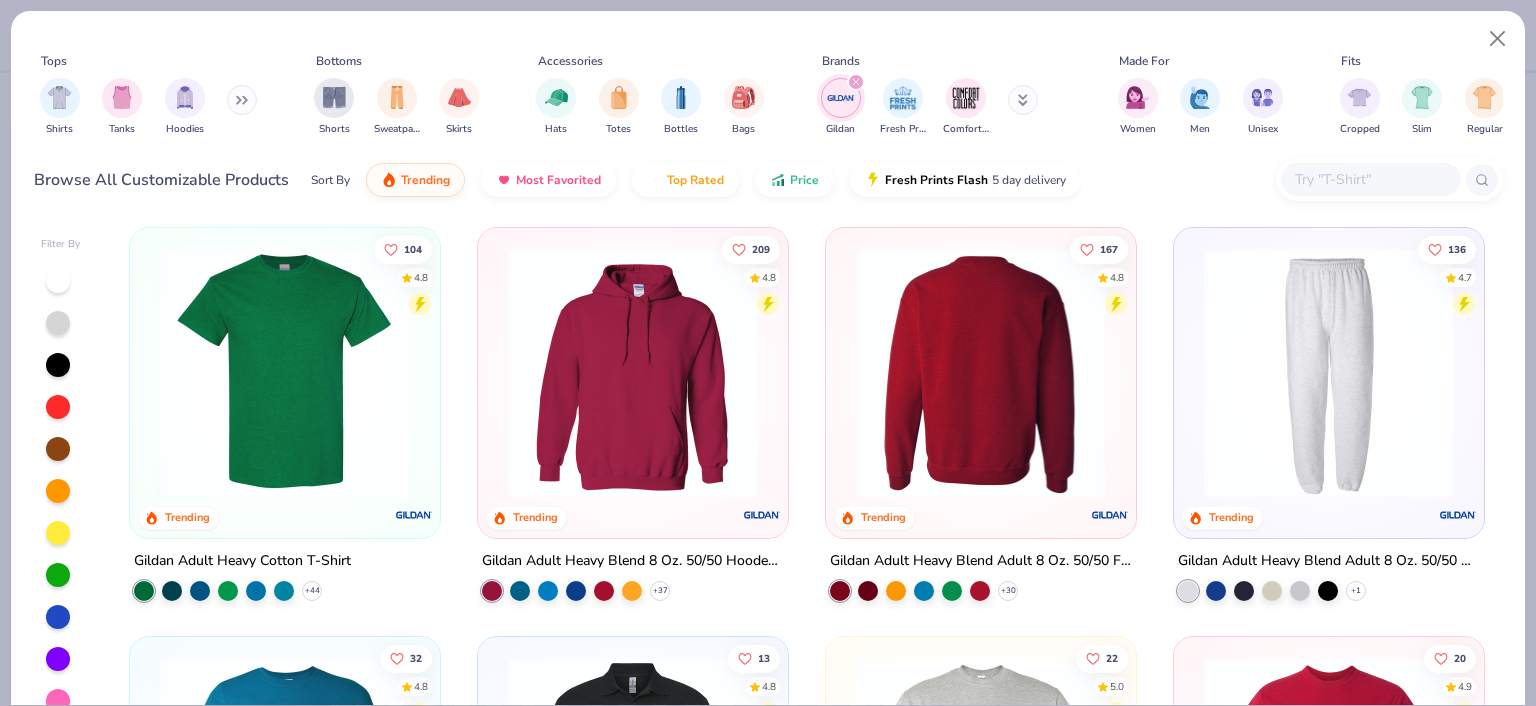 scroll, scrollTop: 3, scrollLeft: 0, axis: vertical 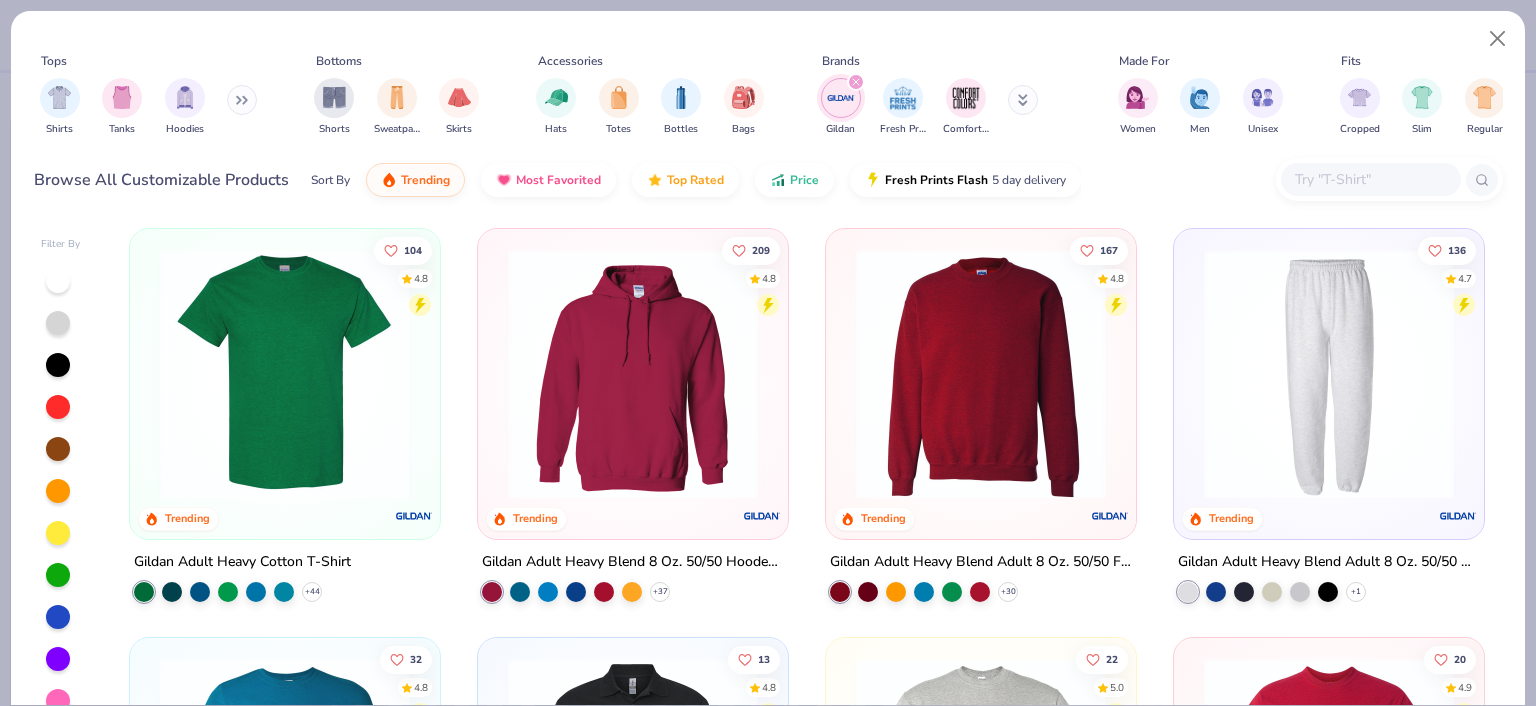 click at bounding box center [981, 374] 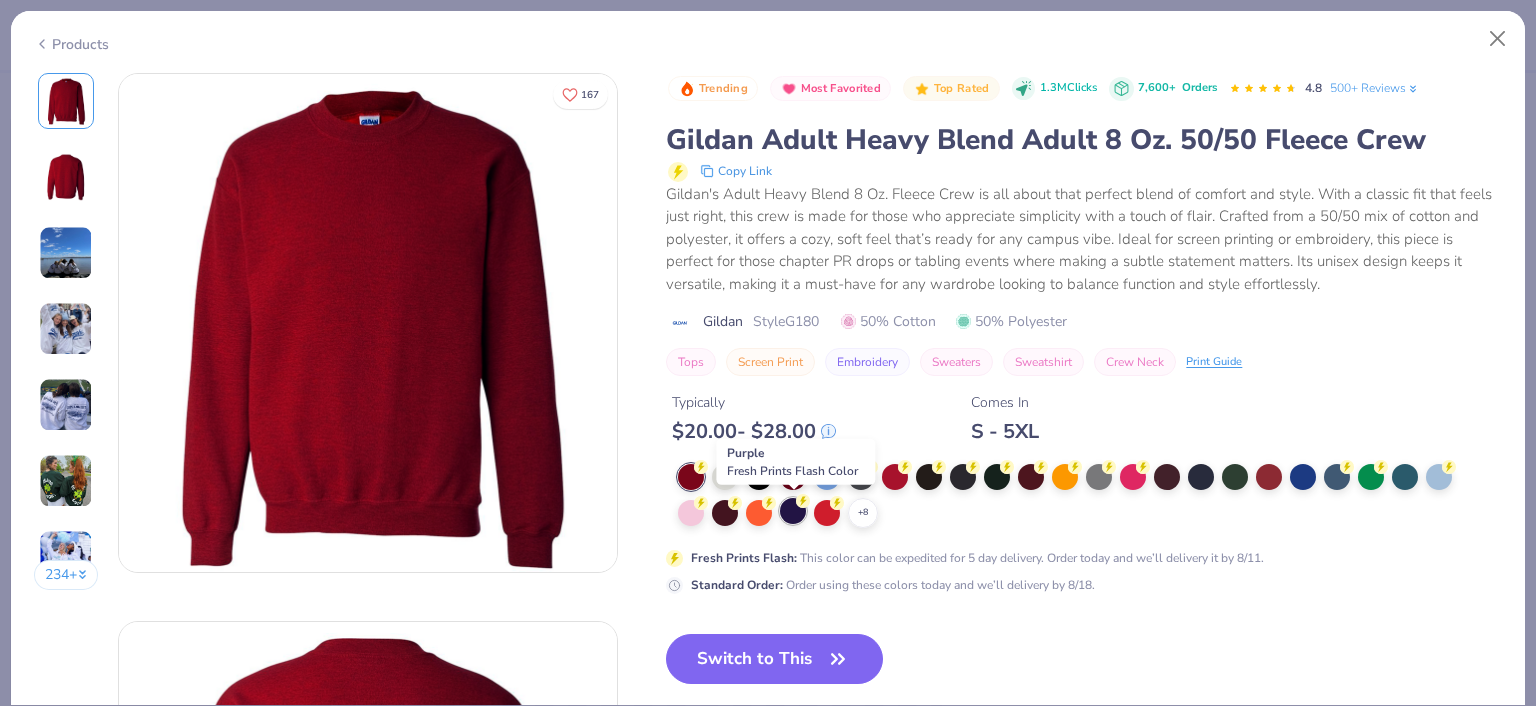 click at bounding box center [793, 511] 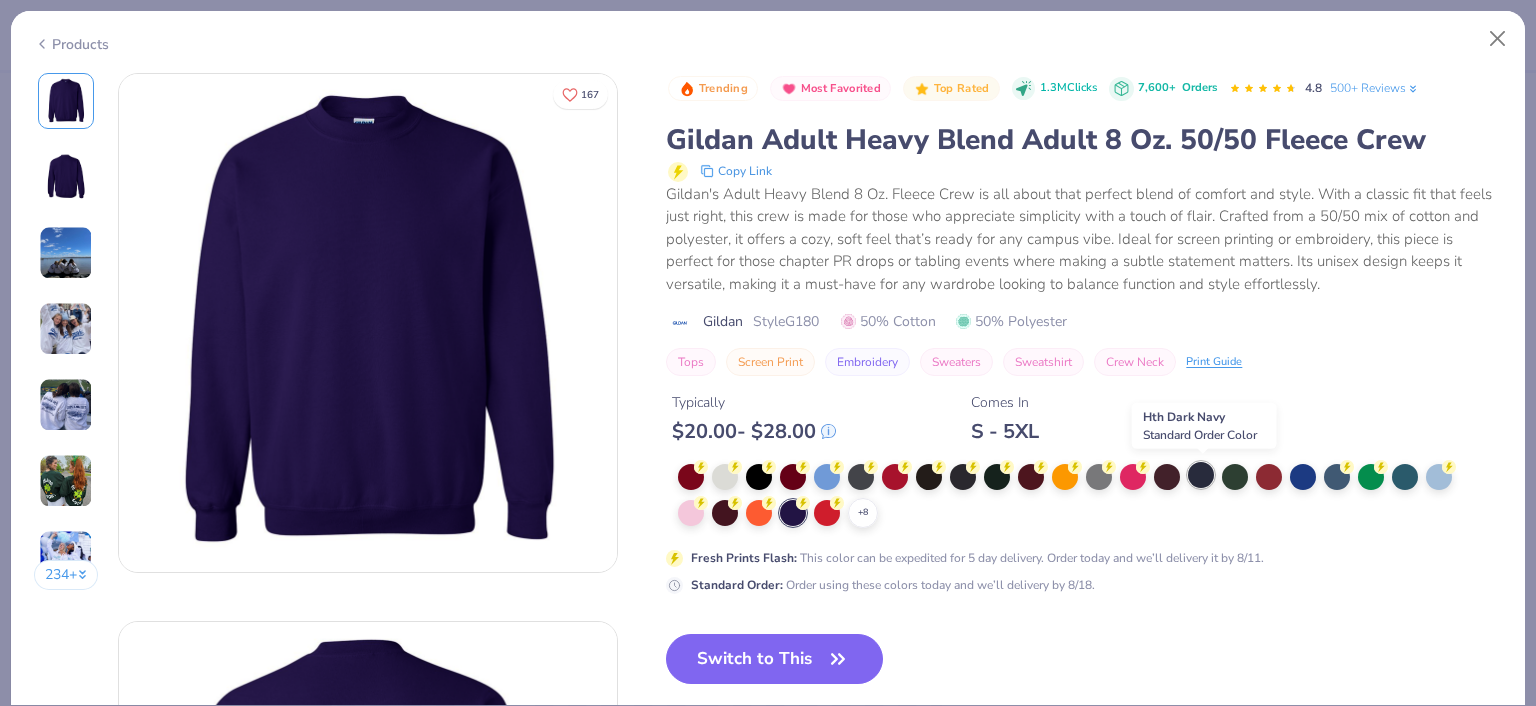 click at bounding box center [1201, 475] 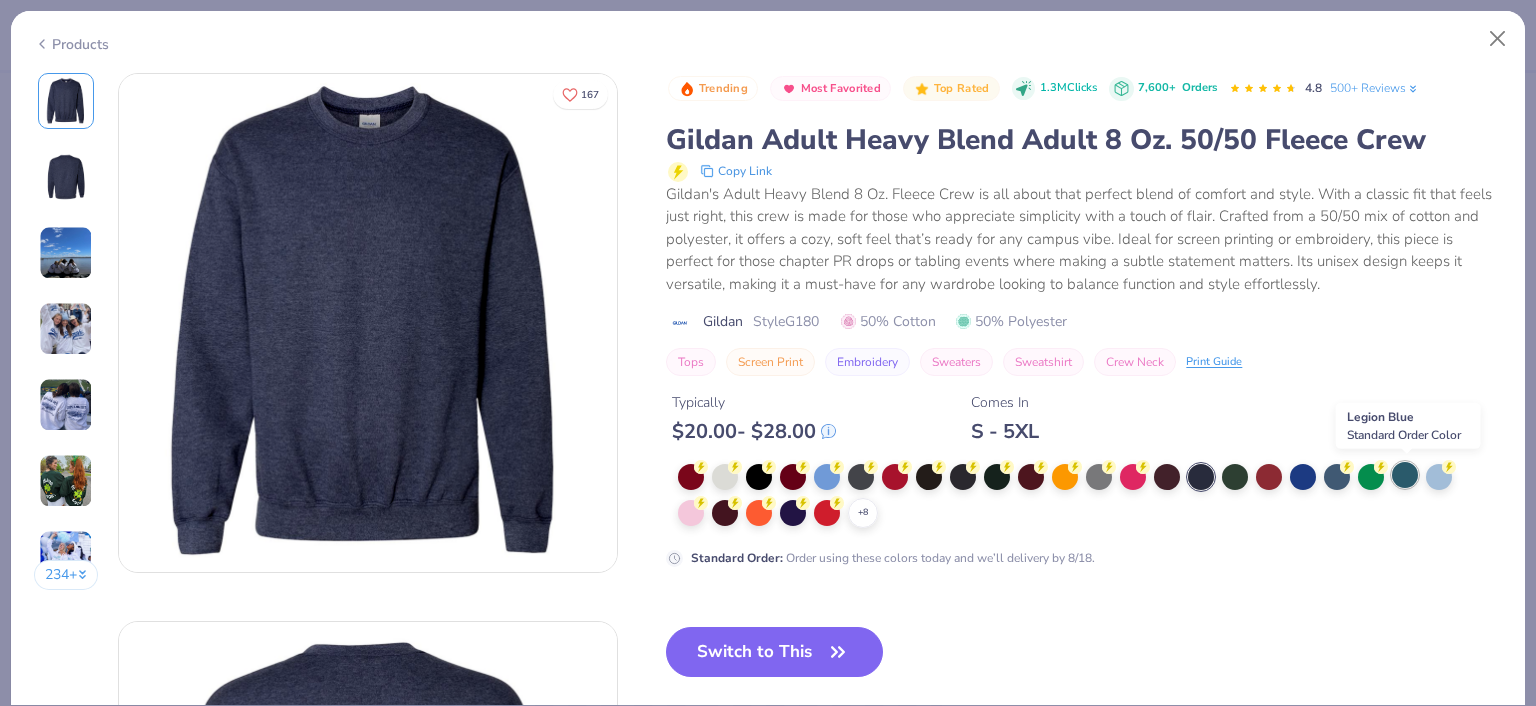 click at bounding box center [1405, 475] 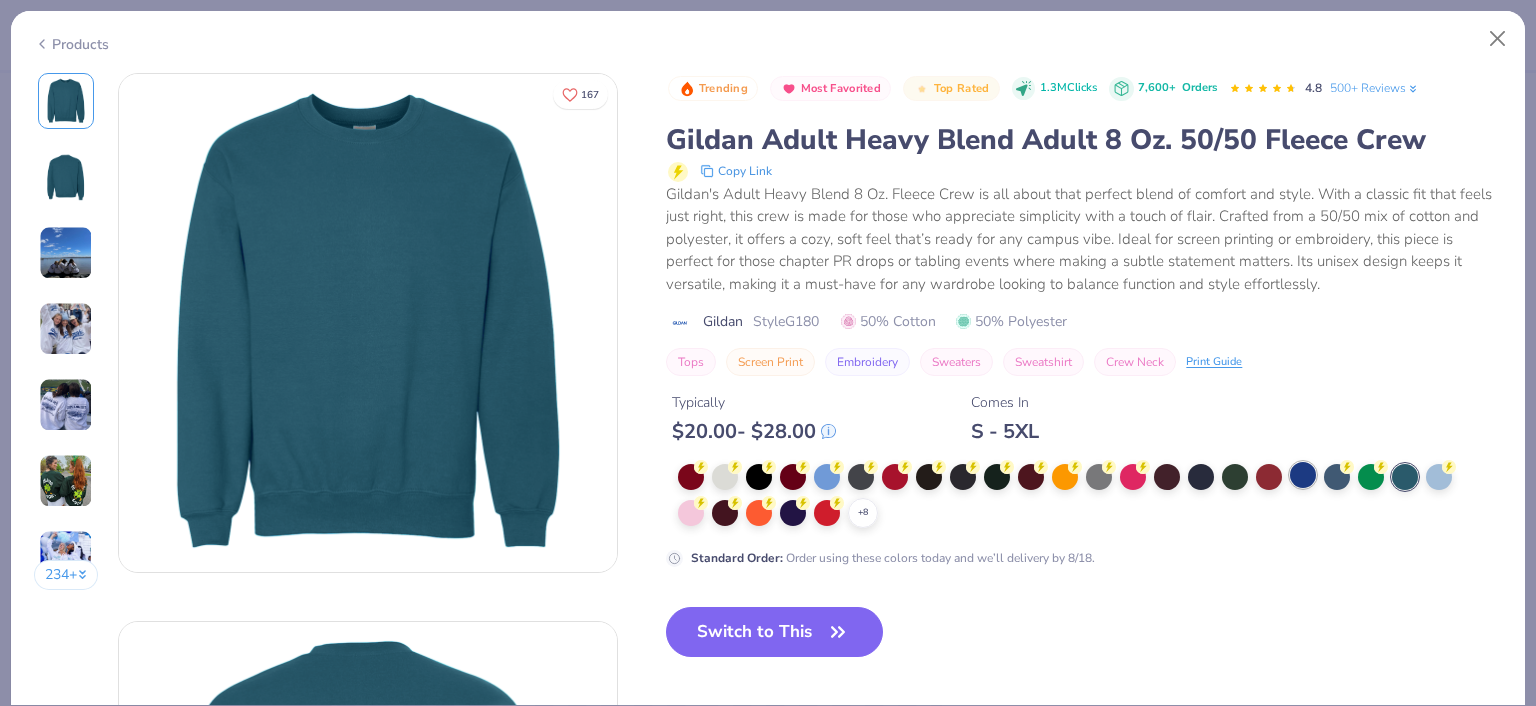 click at bounding box center [1303, 475] 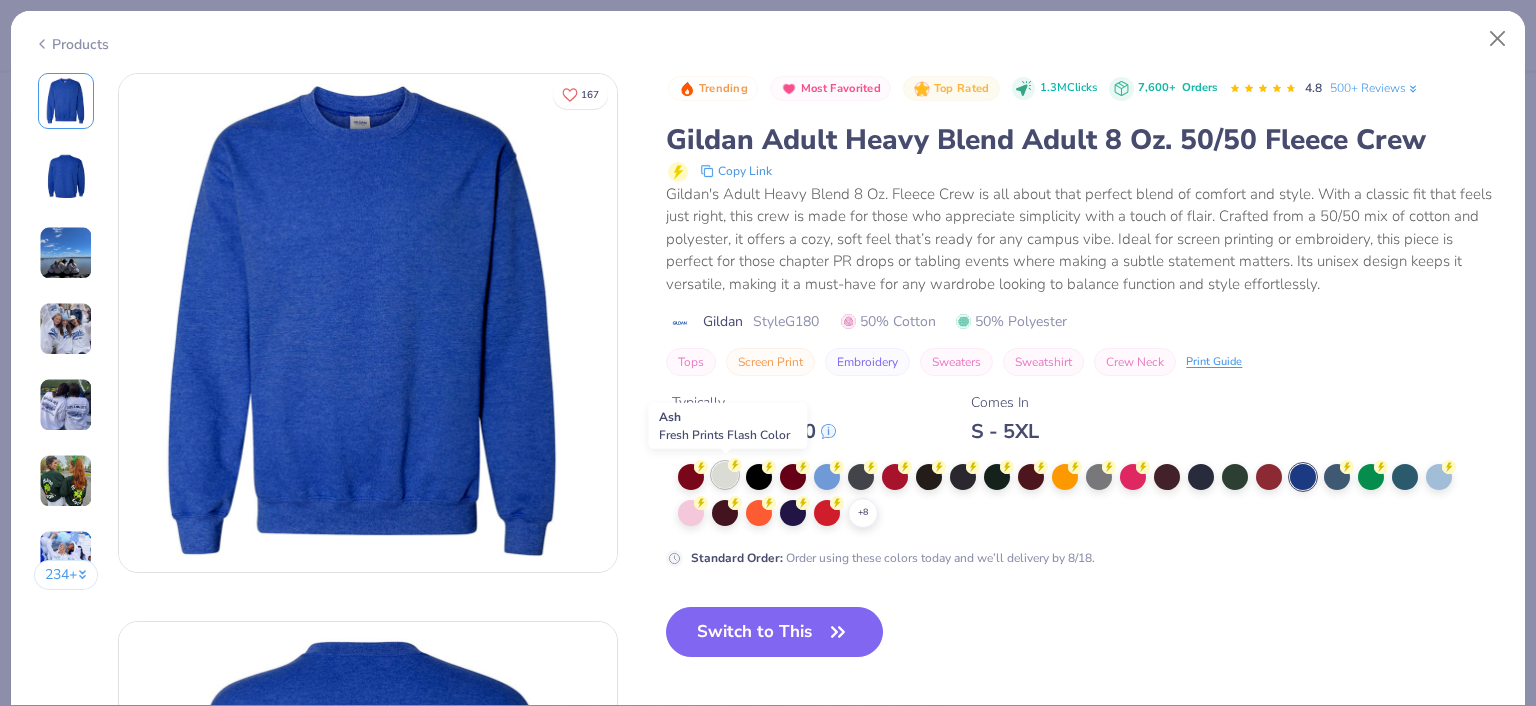 click at bounding box center [725, 475] 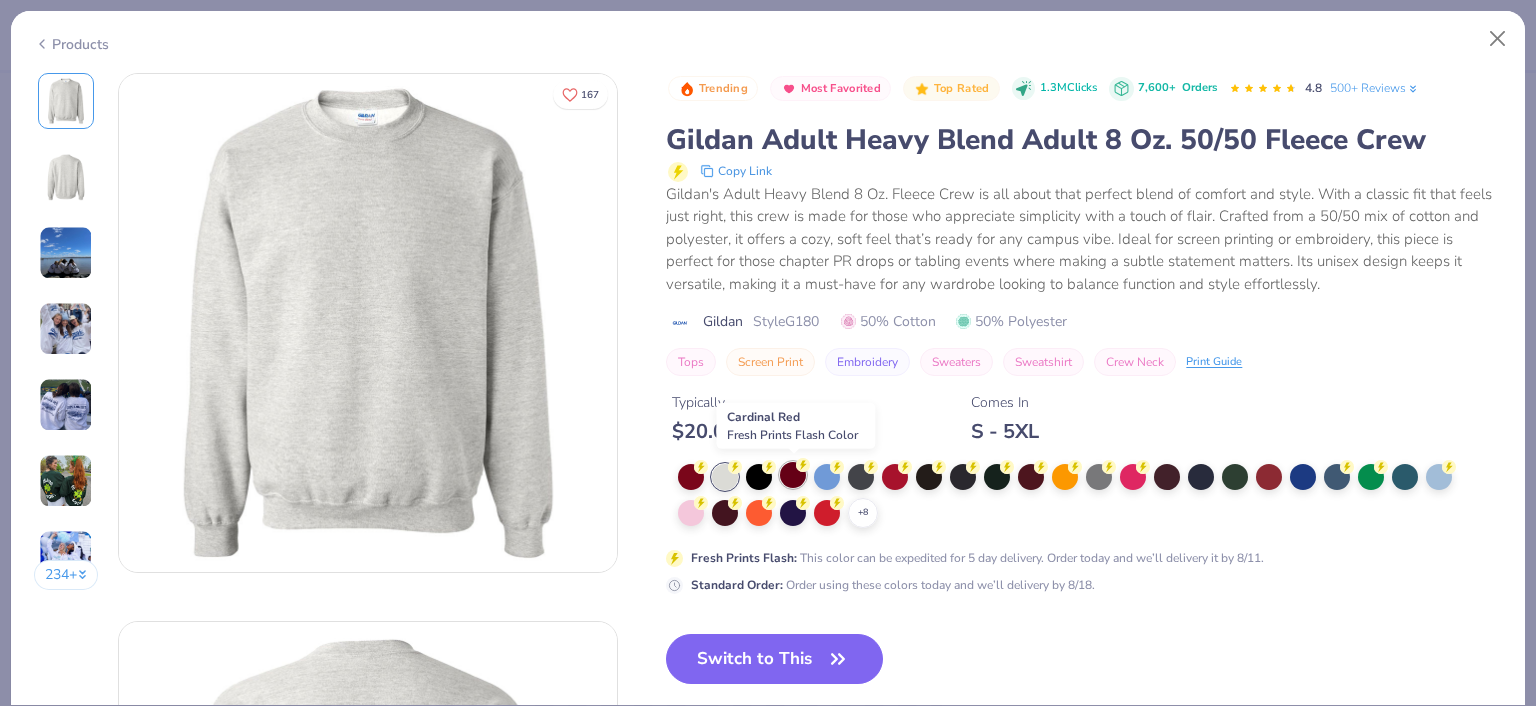 click at bounding box center [793, 475] 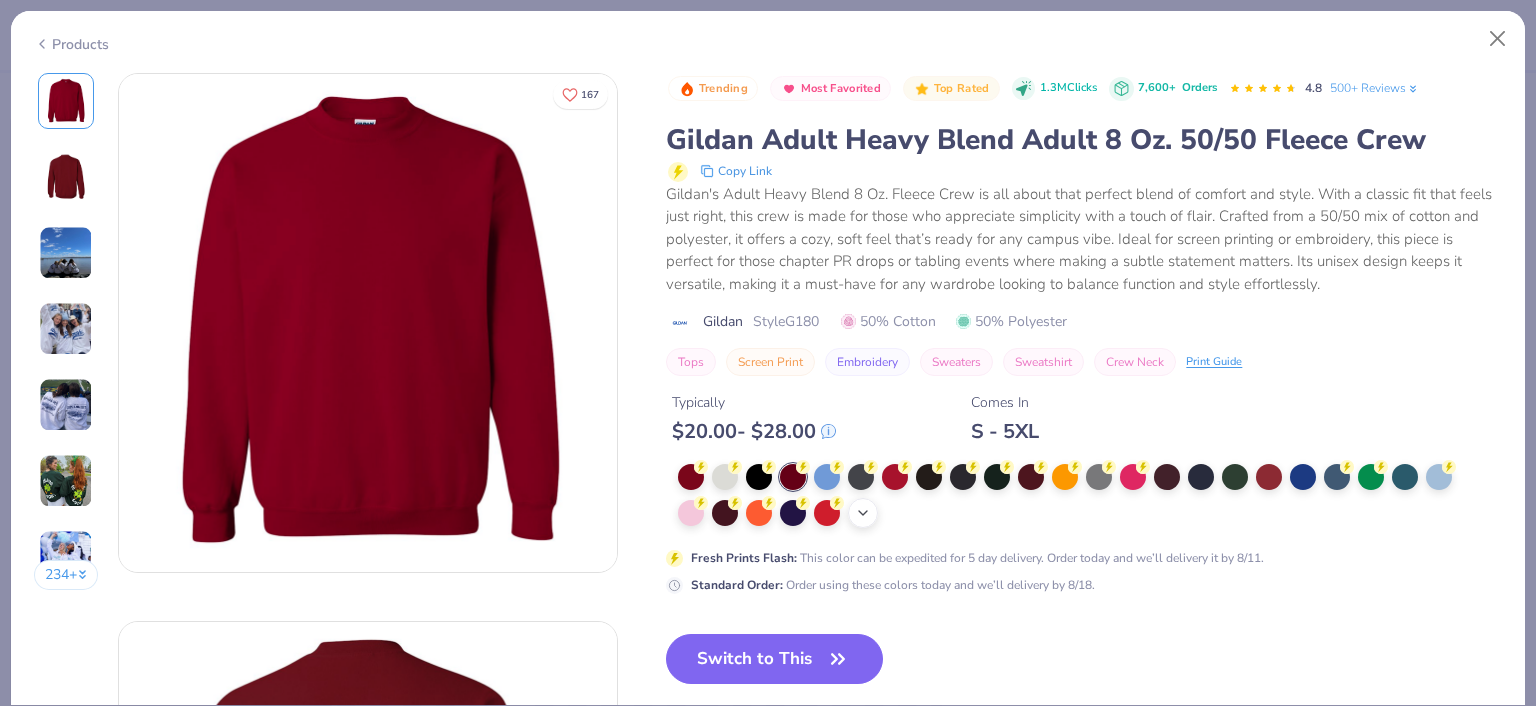 click 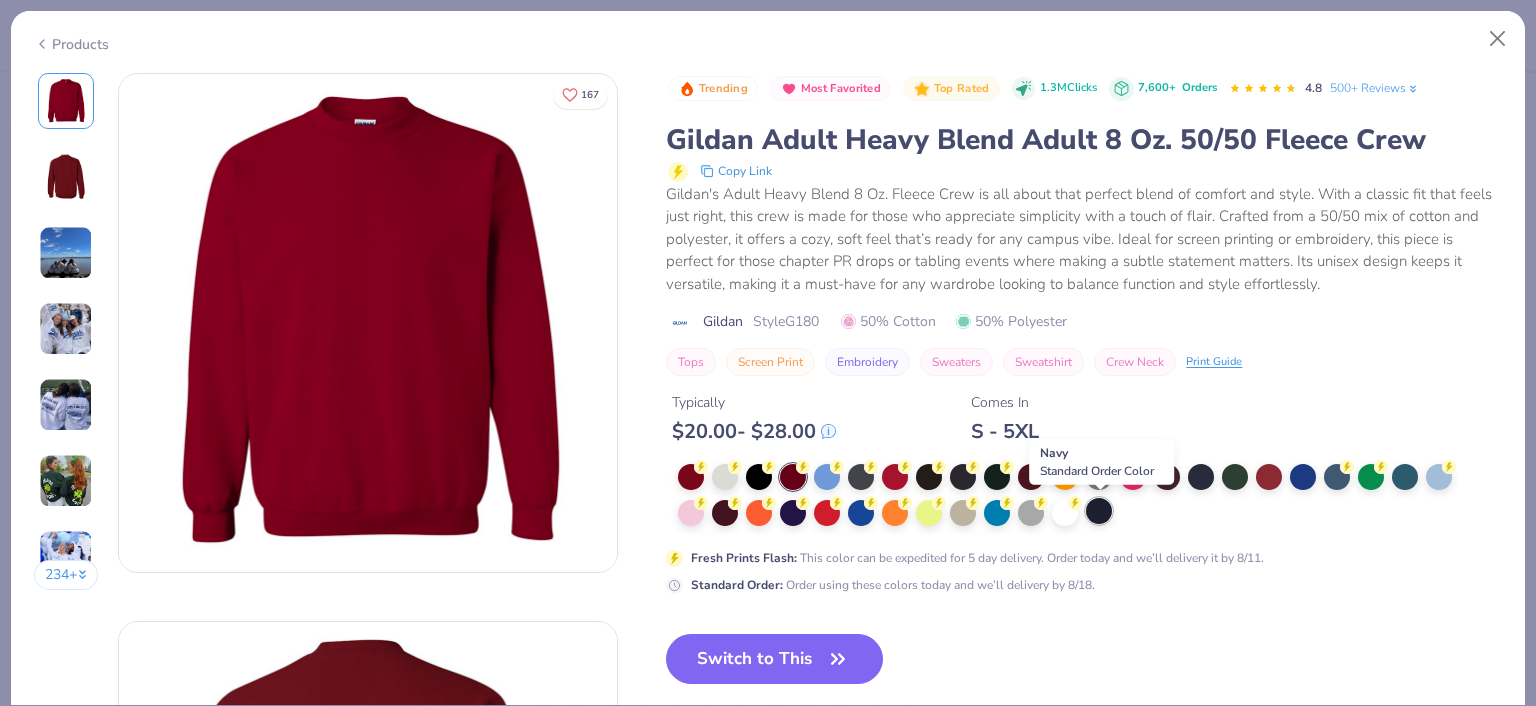 click at bounding box center [1099, 511] 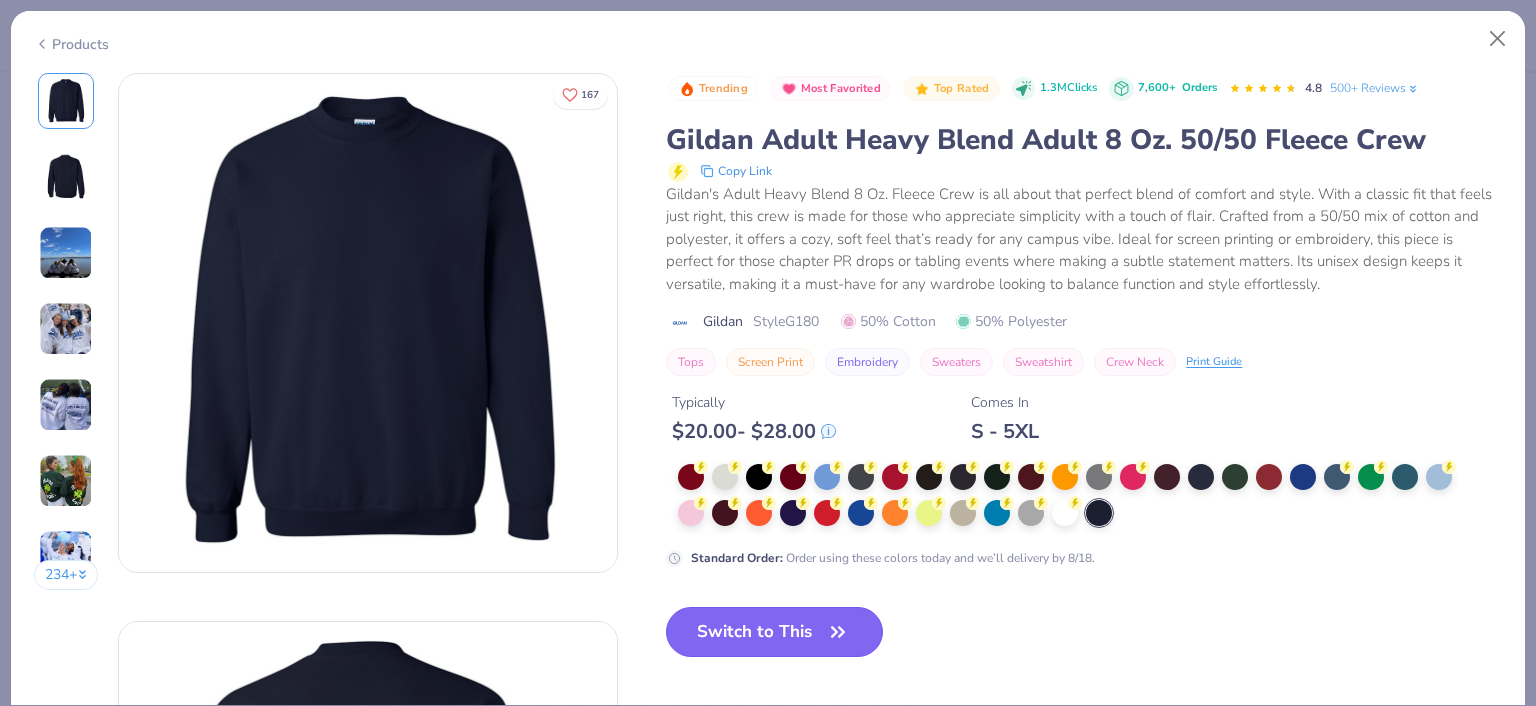 click on "Switch to This" at bounding box center (774, 632) 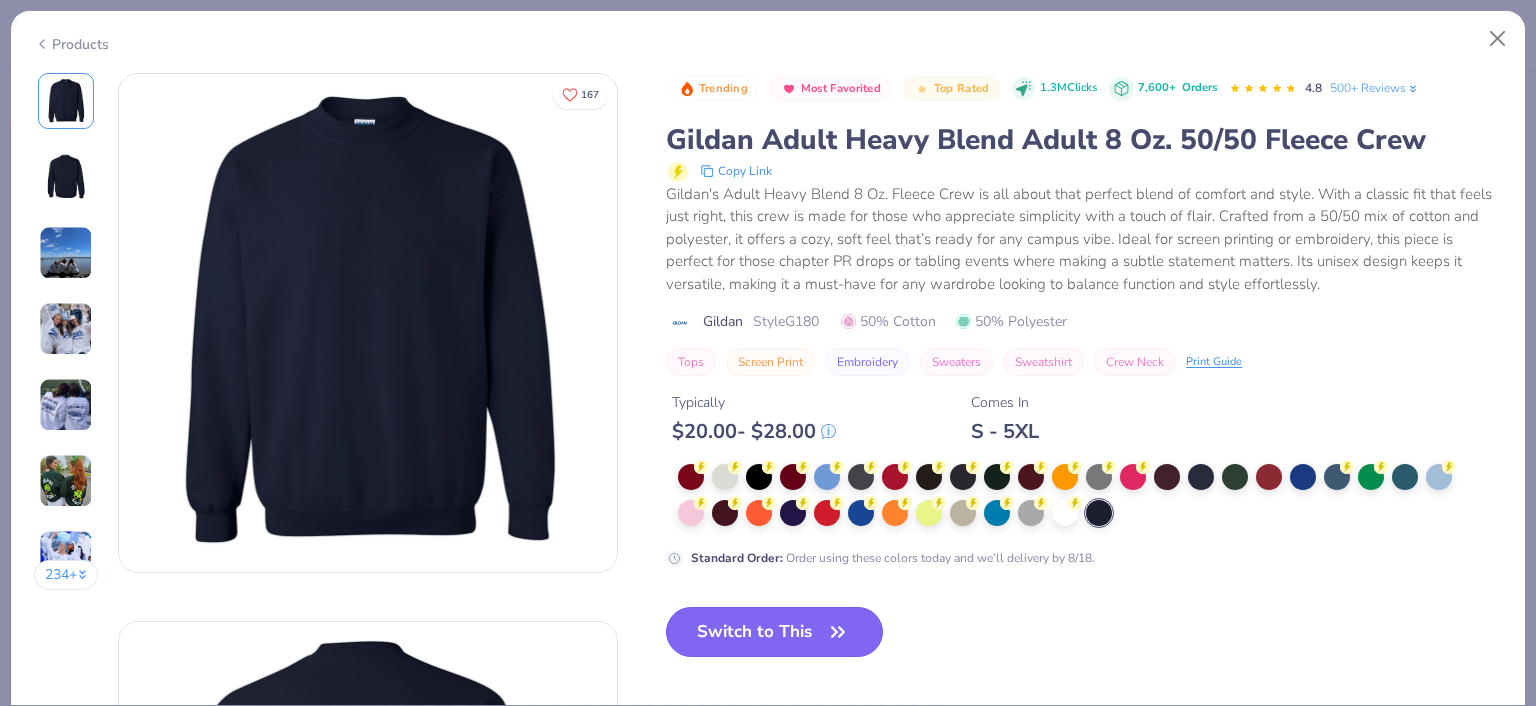scroll, scrollTop: 131, scrollLeft: 0, axis: vertical 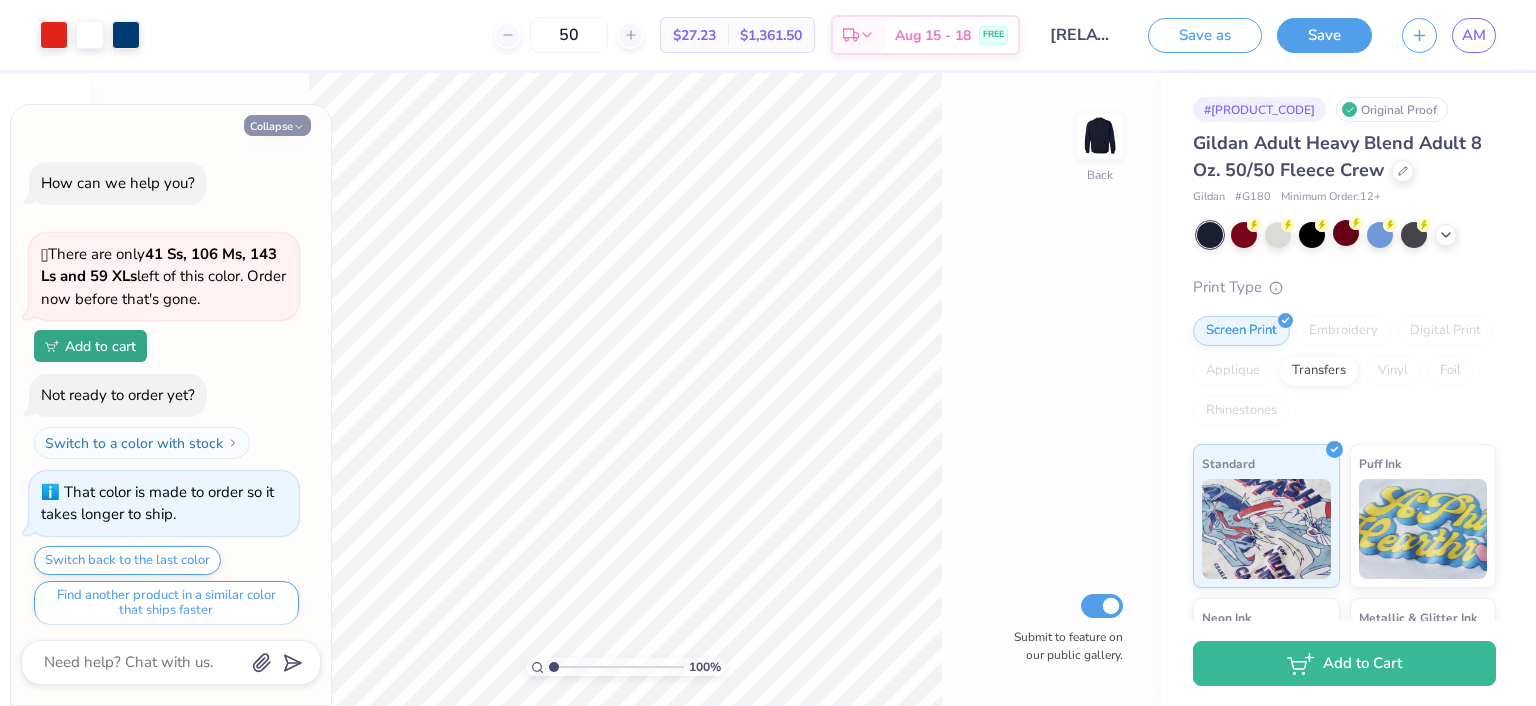 click 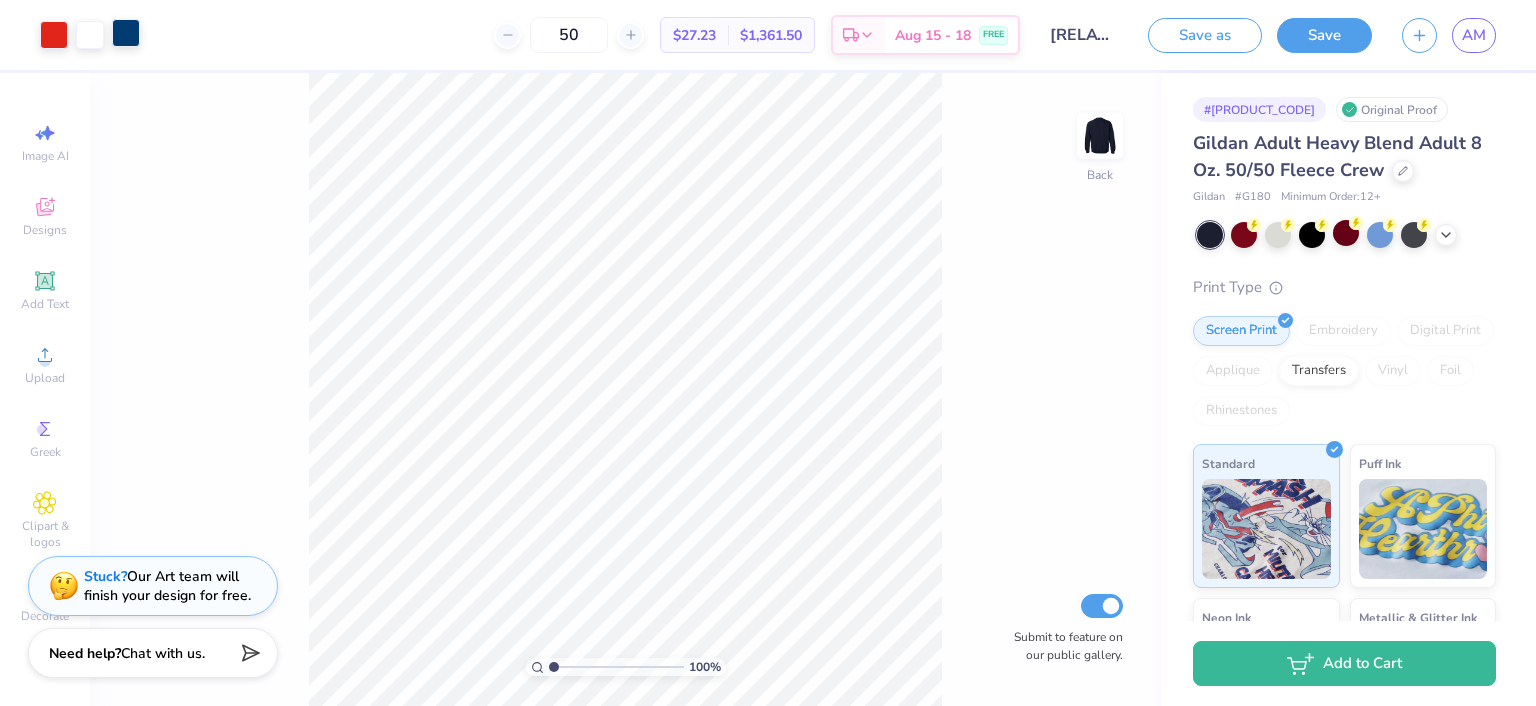 click at bounding box center (126, 33) 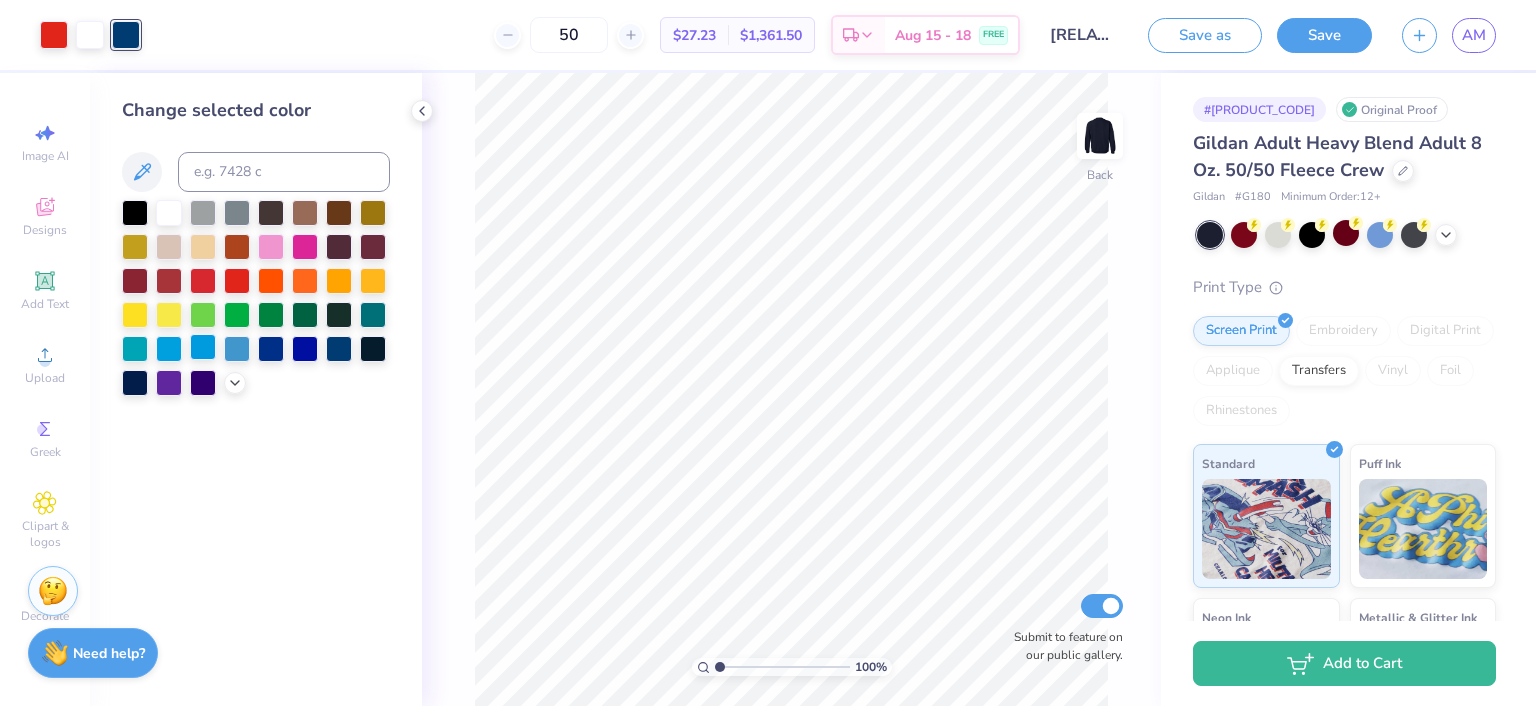 click at bounding box center [203, 347] 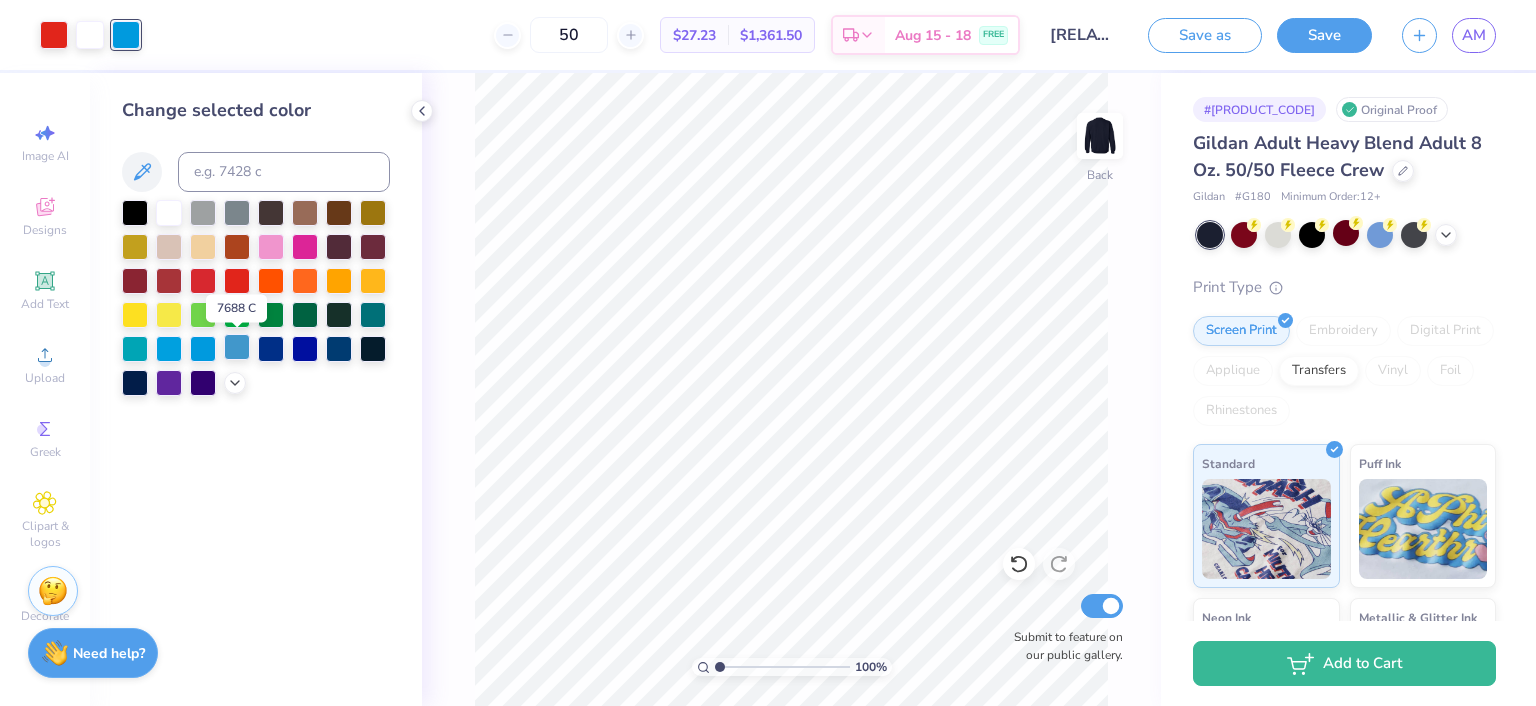 click at bounding box center [237, 347] 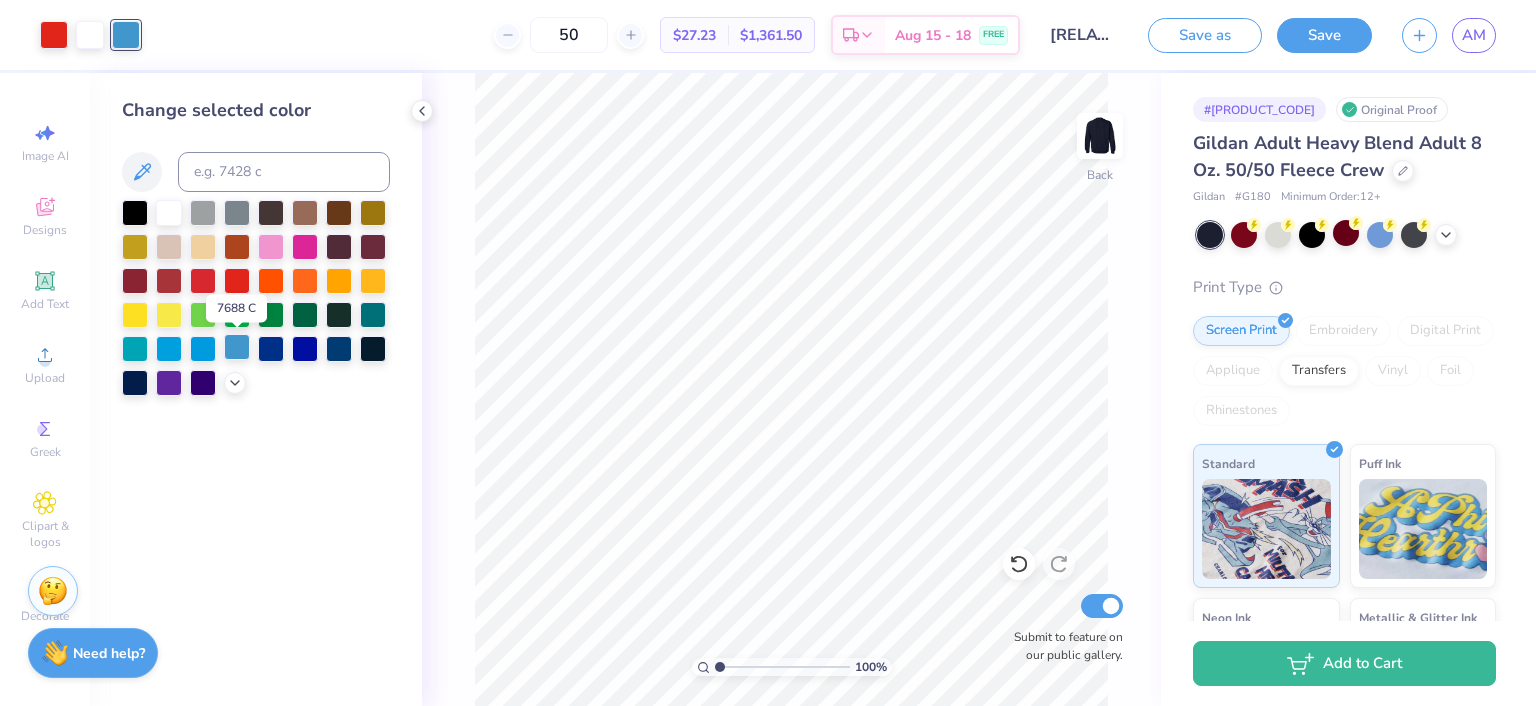 click at bounding box center (237, 347) 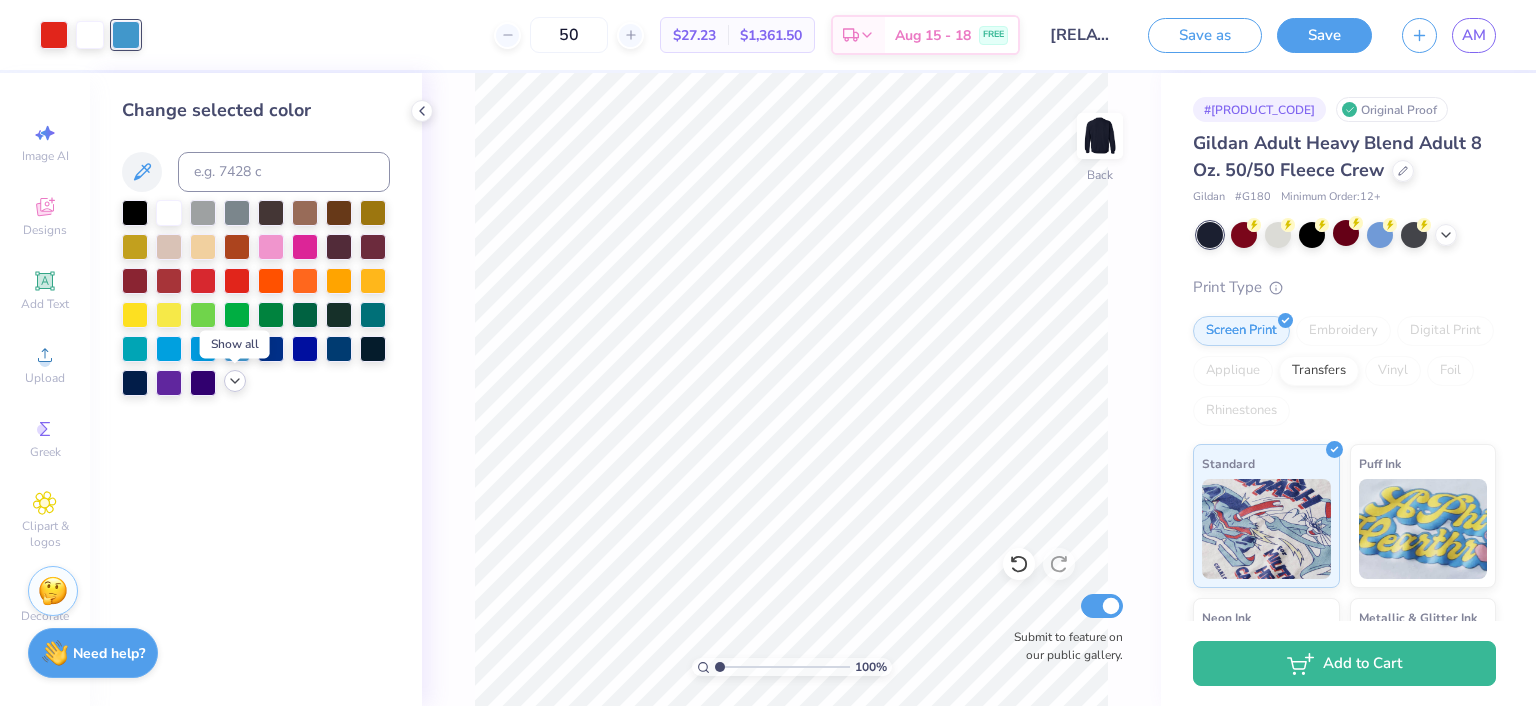 click 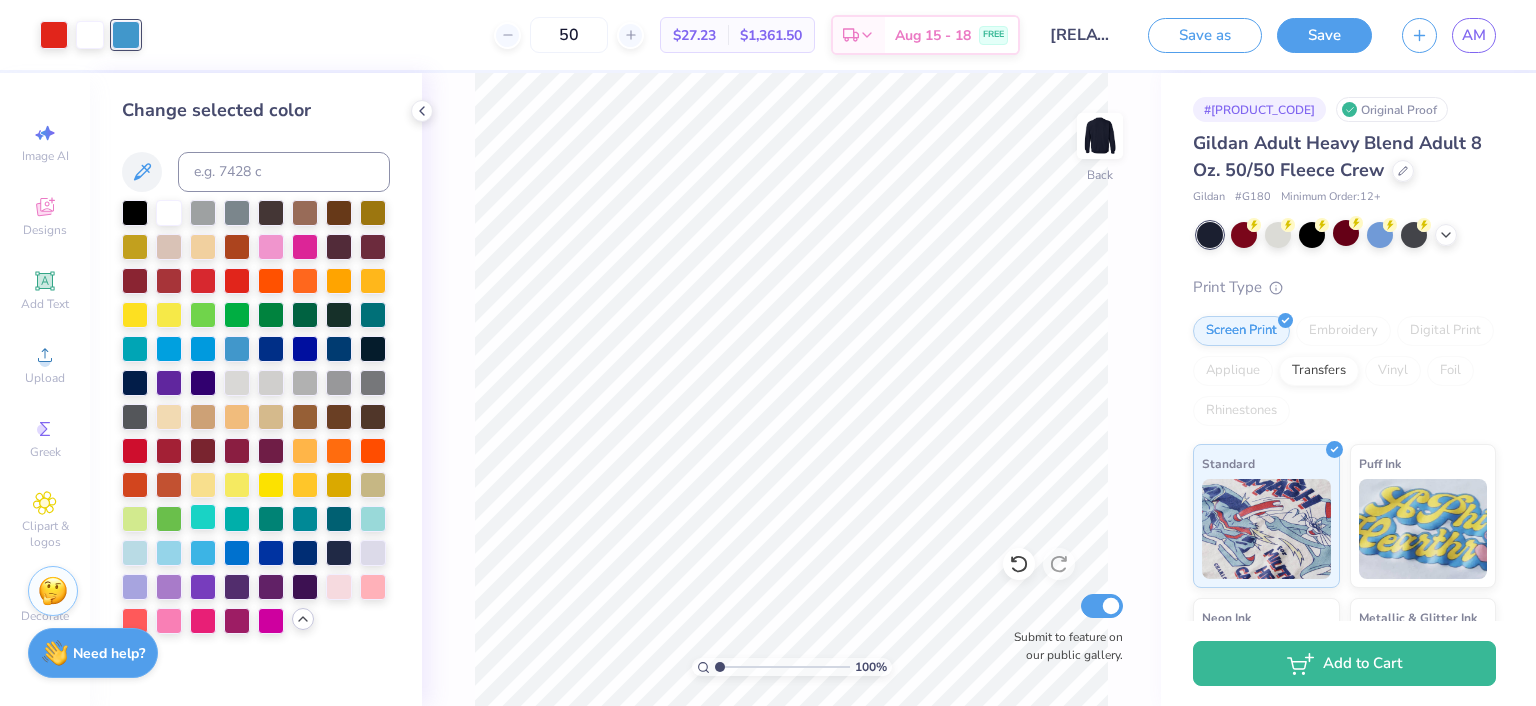 click at bounding box center [203, 517] 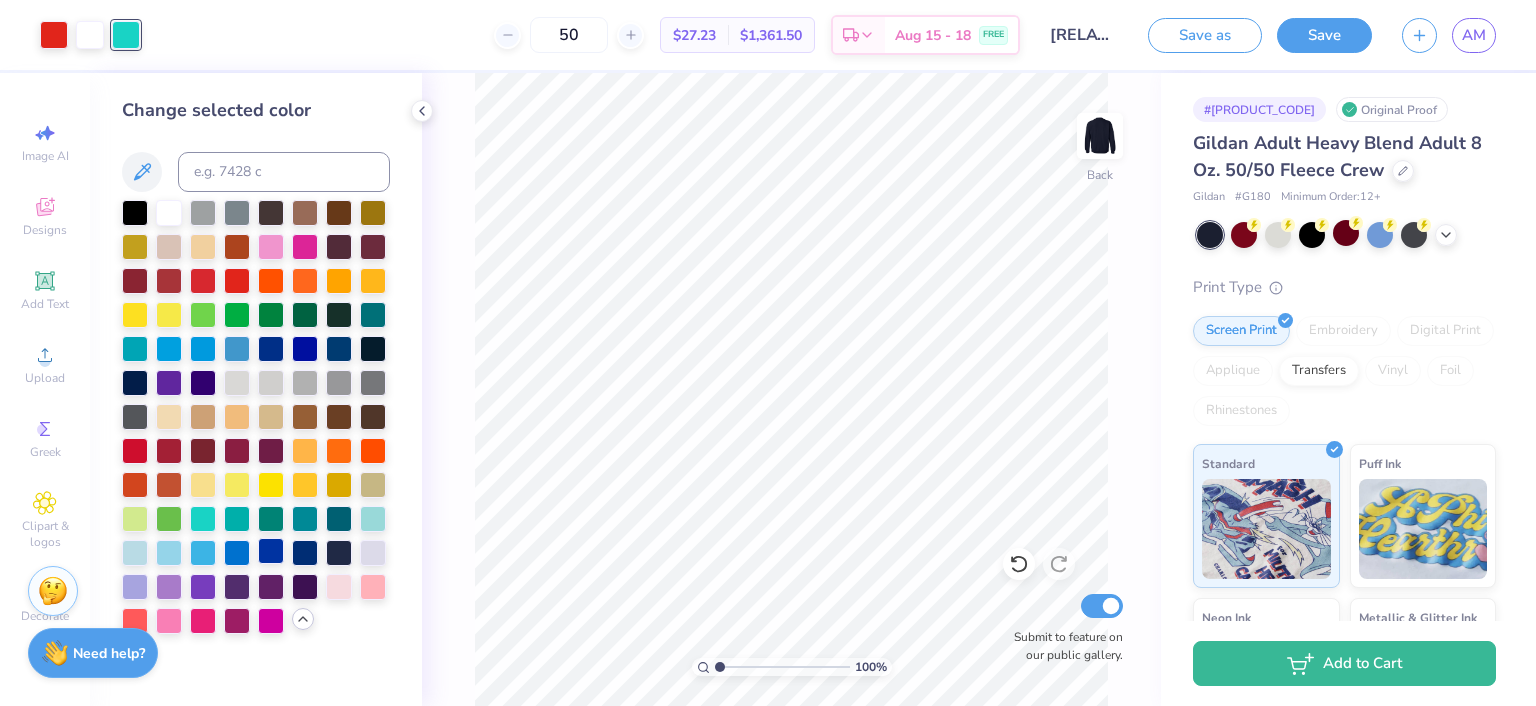 click at bounding box center [271, 551] 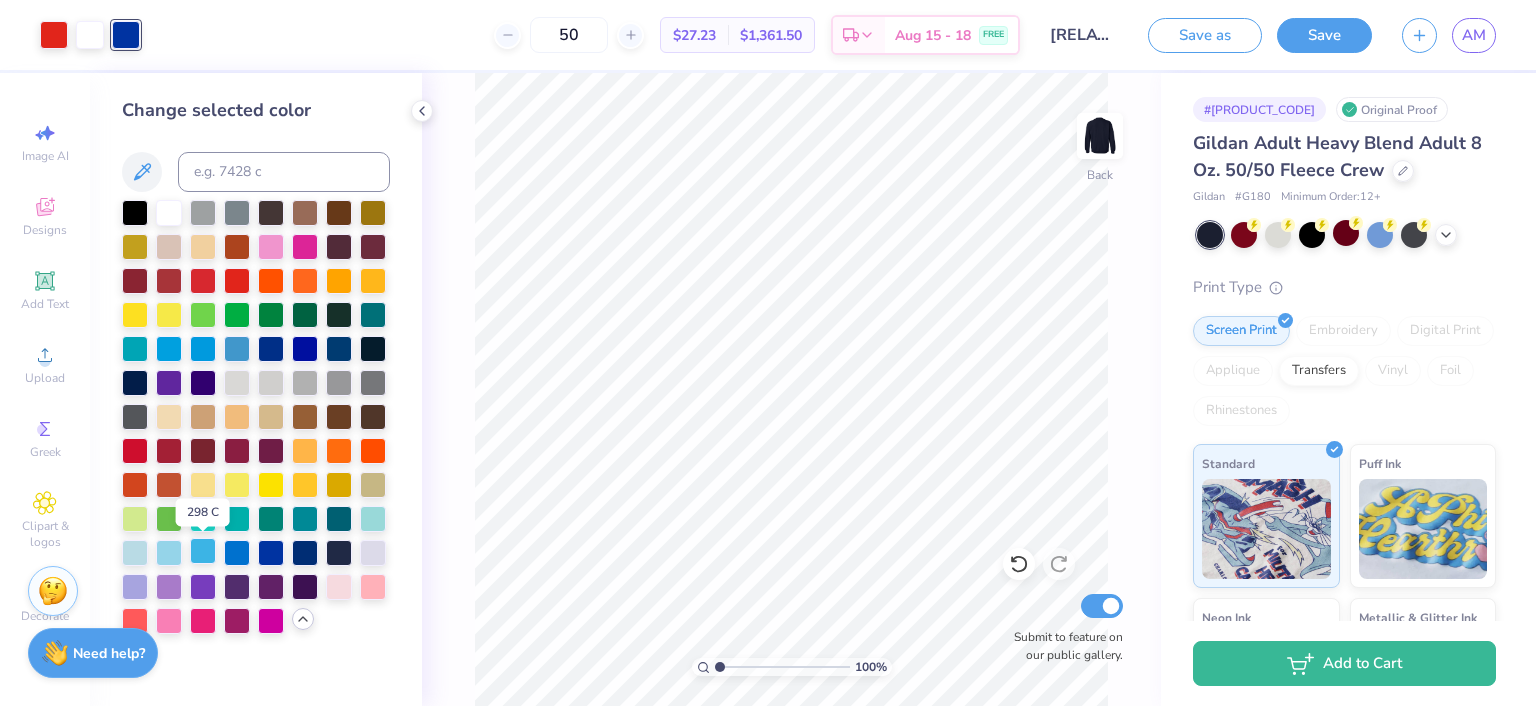 click at bounding box center [203, 551] 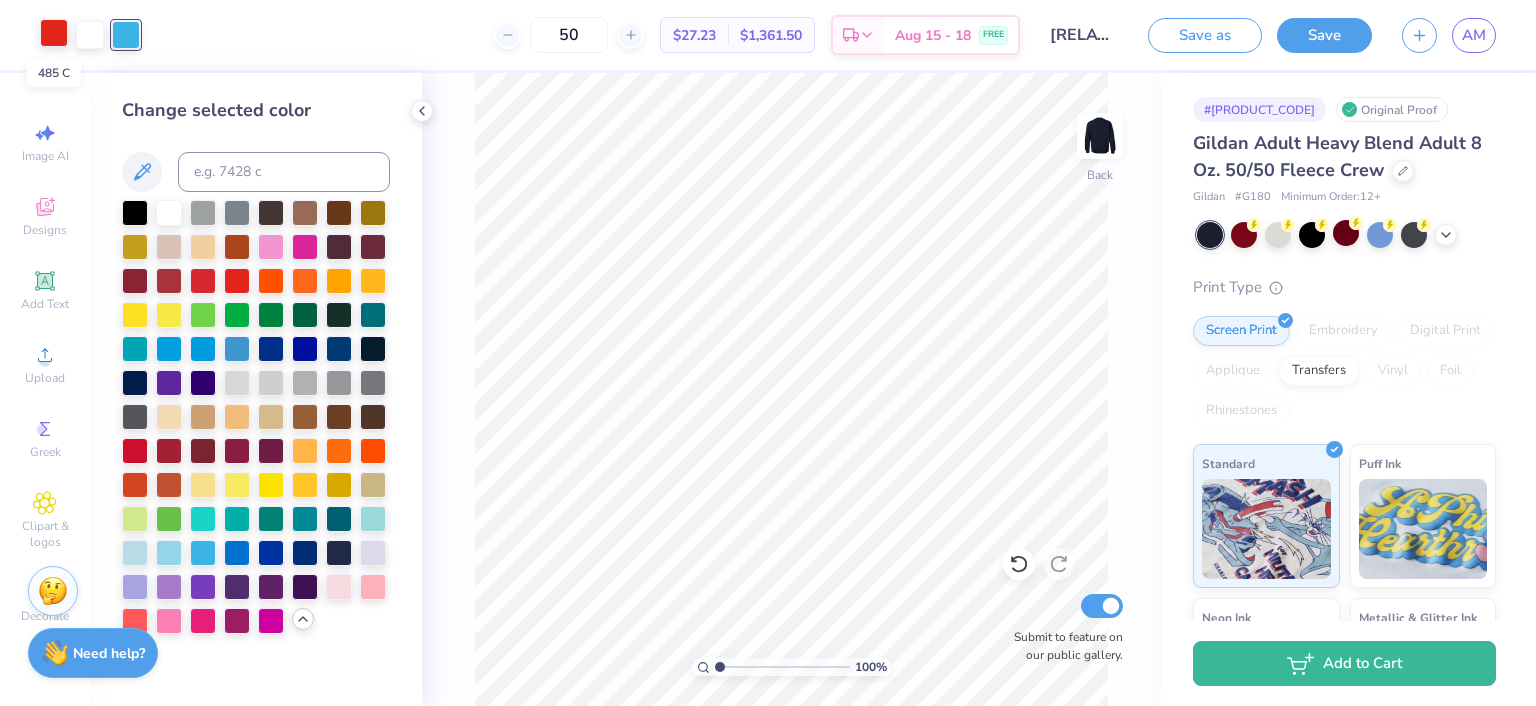 click at bounding box center (54, 33) 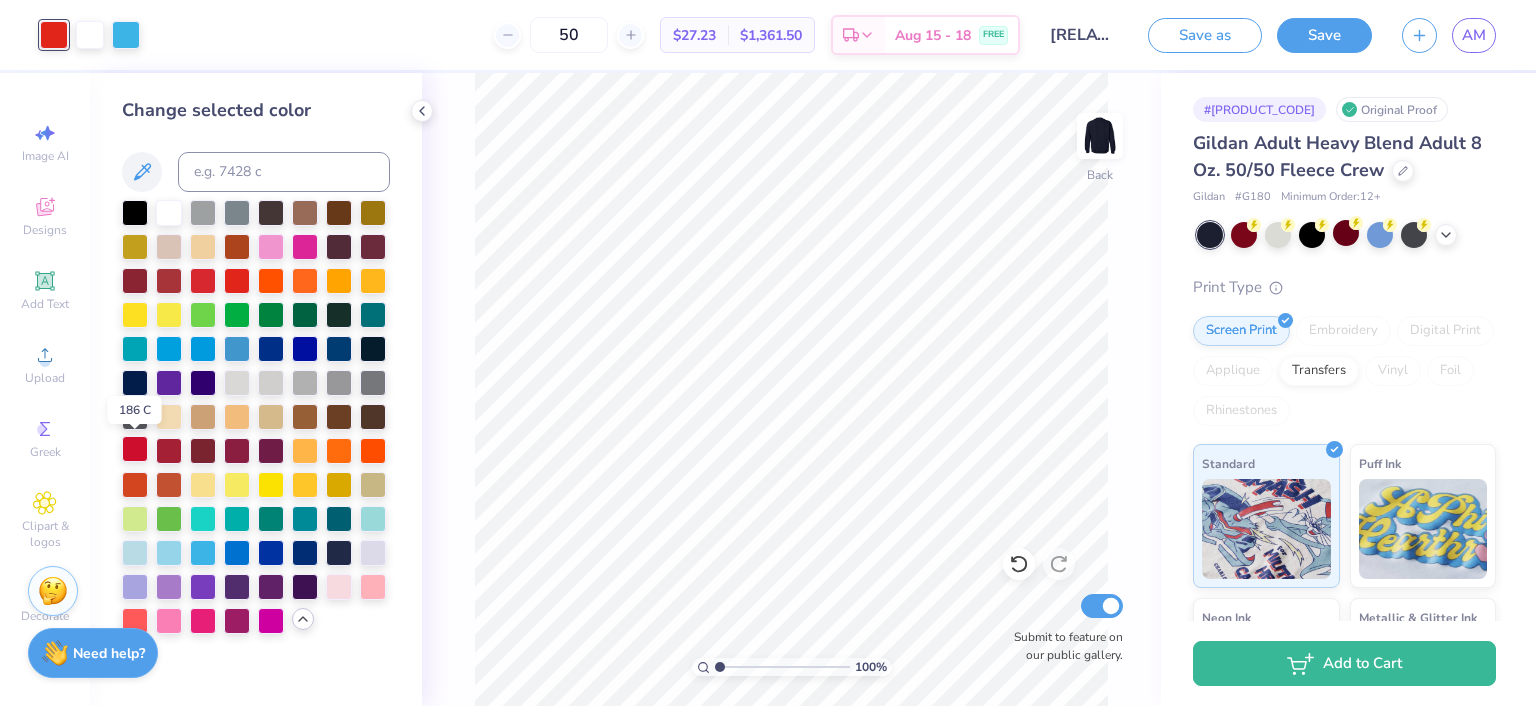 click at bounding box center (135, 449) 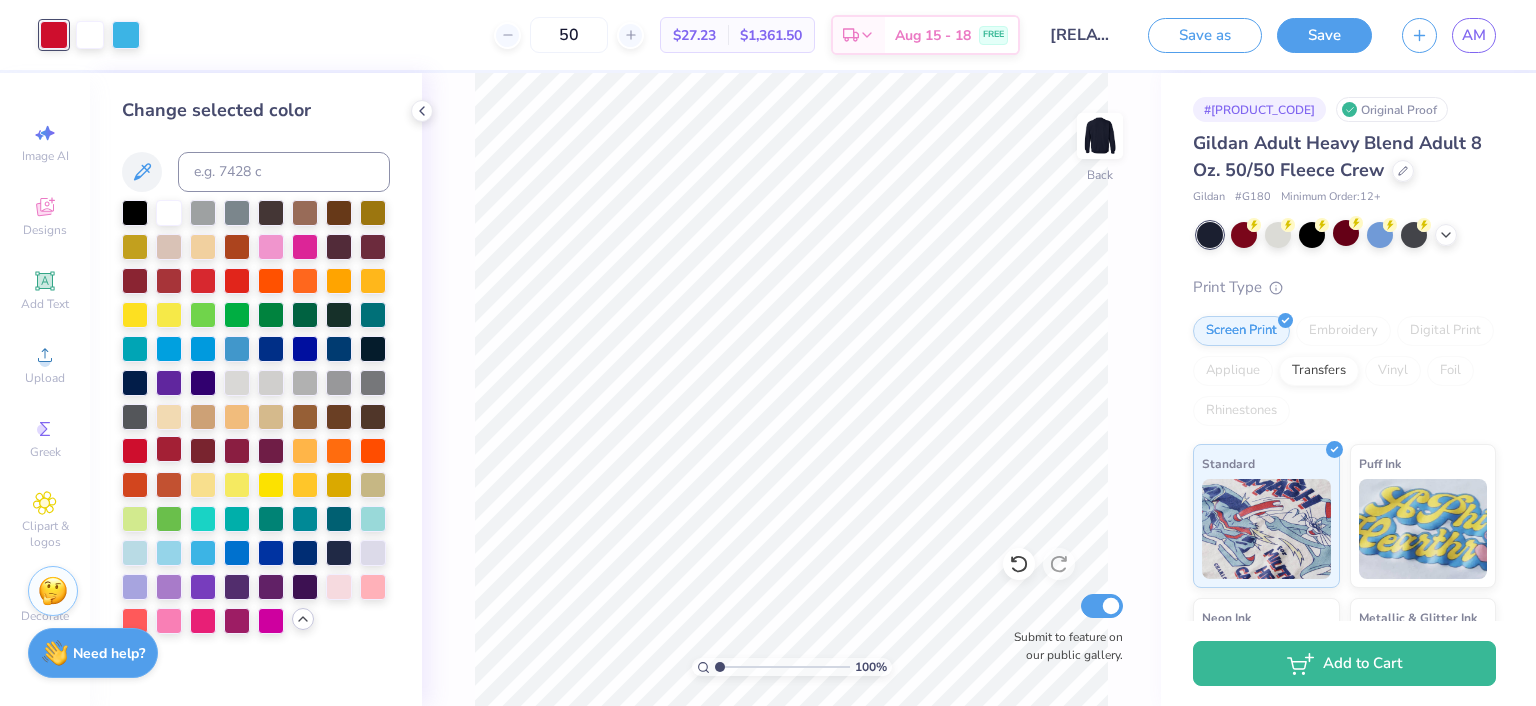 click at bounding box center [169, 449] 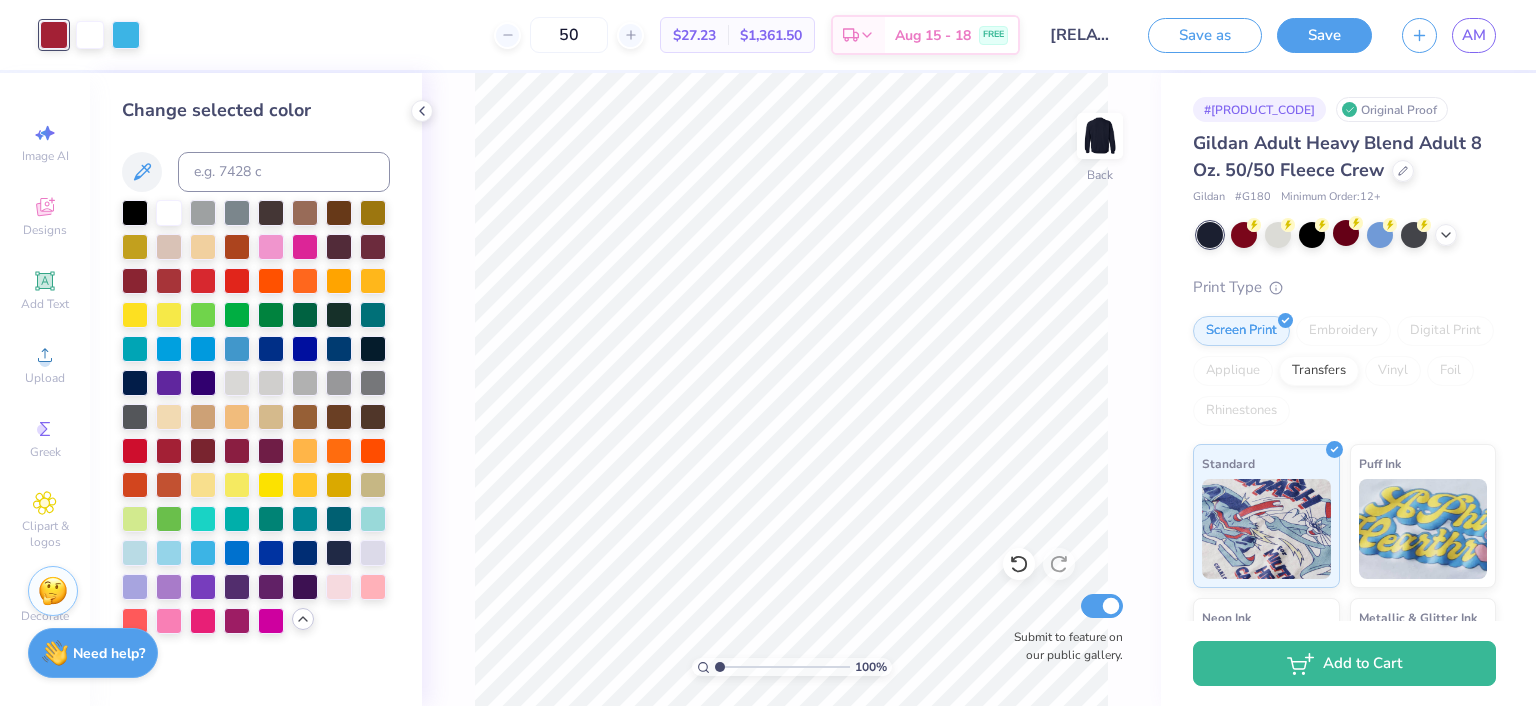 click on "Art colors" at bounding box center [70, 35] 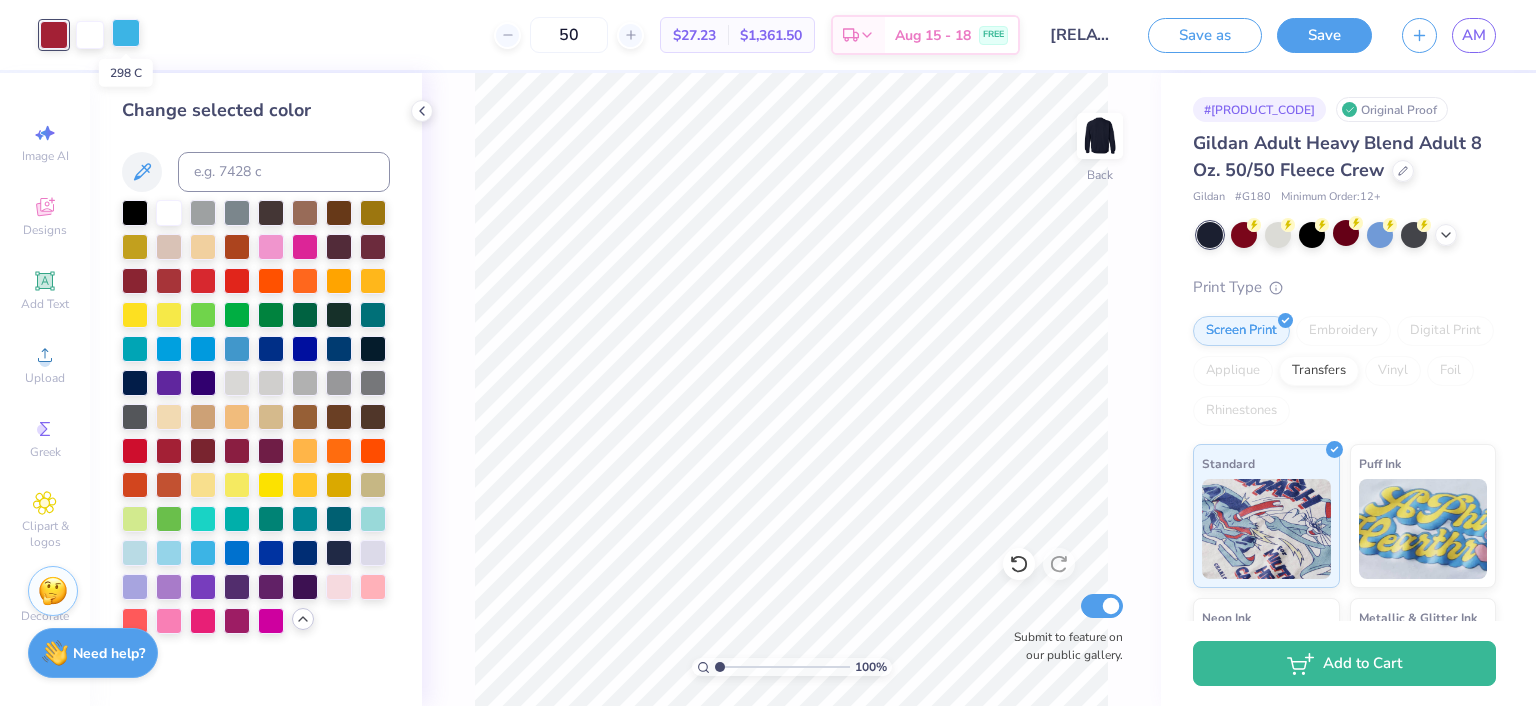 click at bounding box center [126, 33] 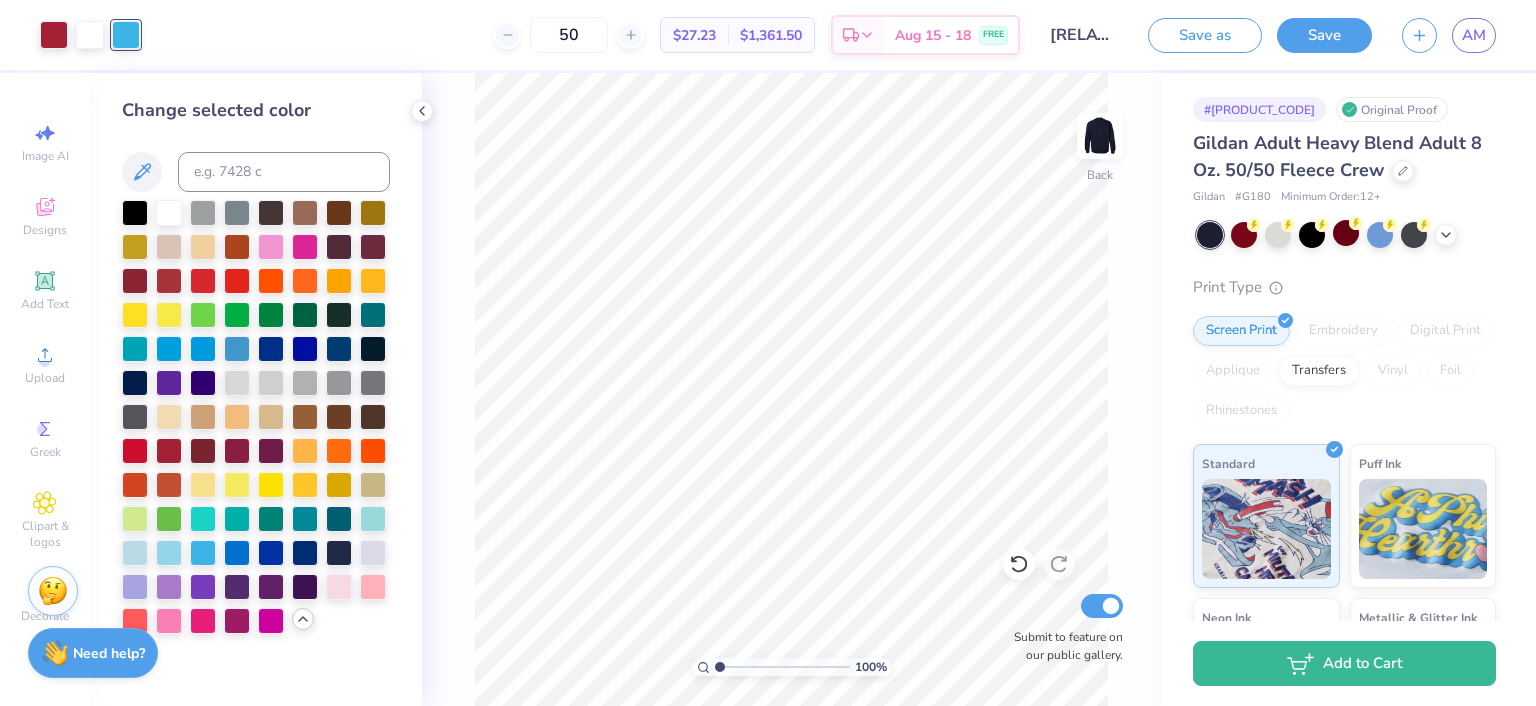 click at bounding box center [256, 417] 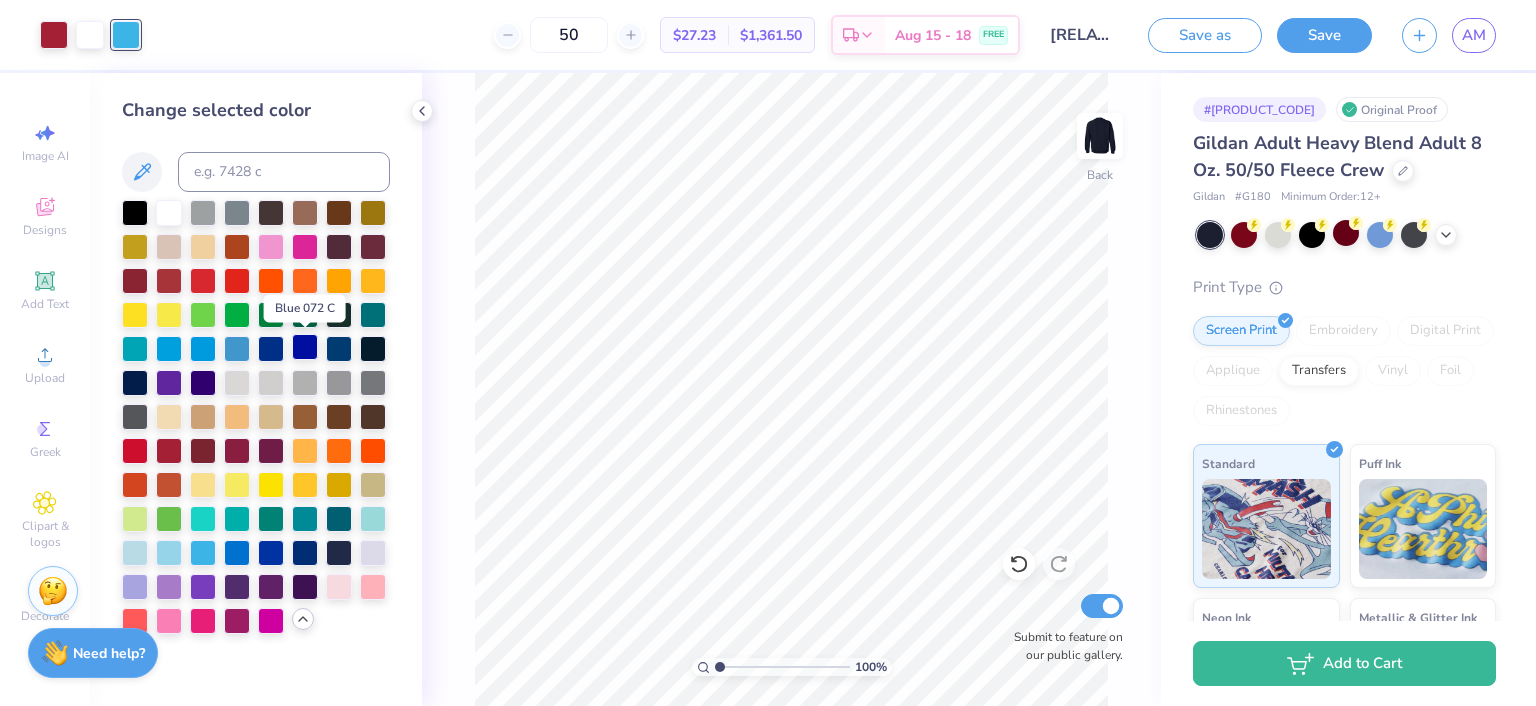 click at bounding box center (305, 347) 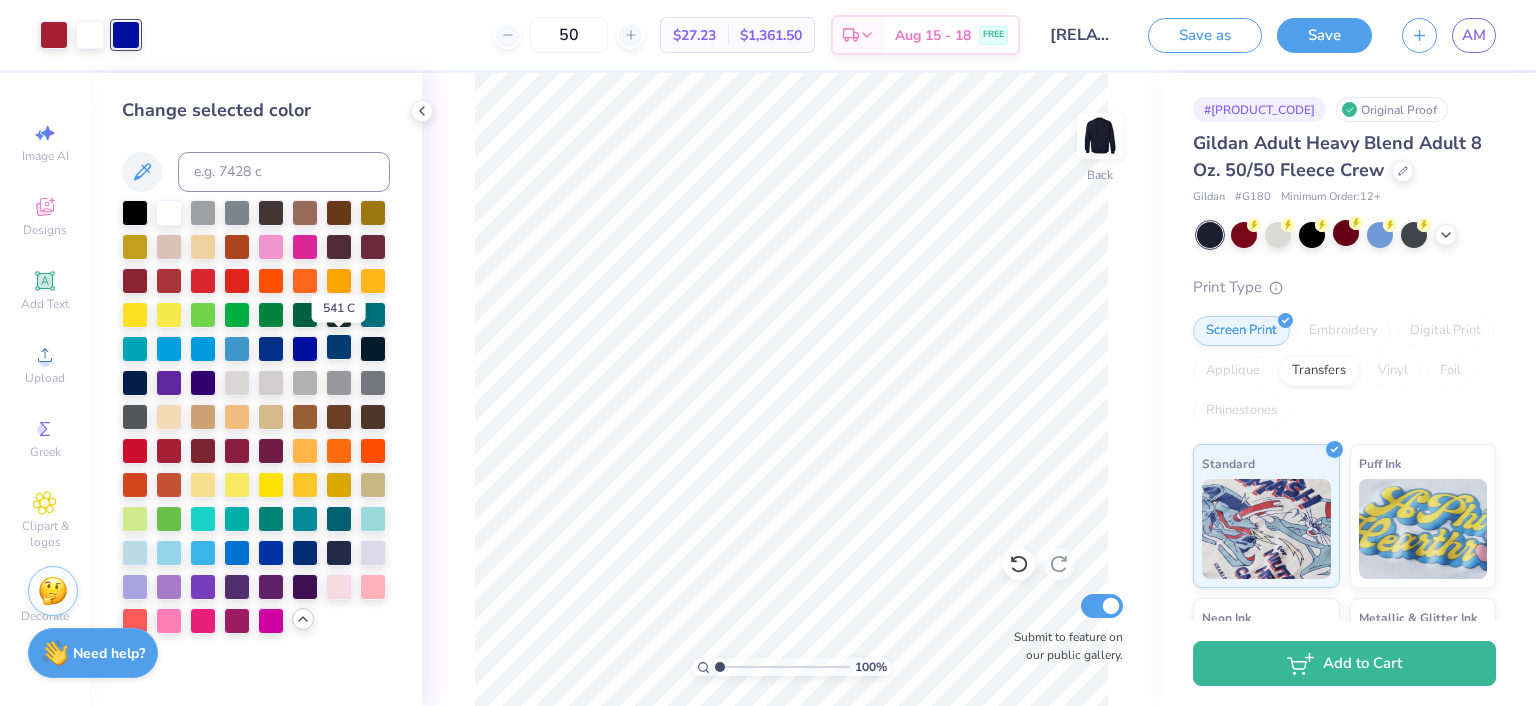 click at bounding box center [339, 347] 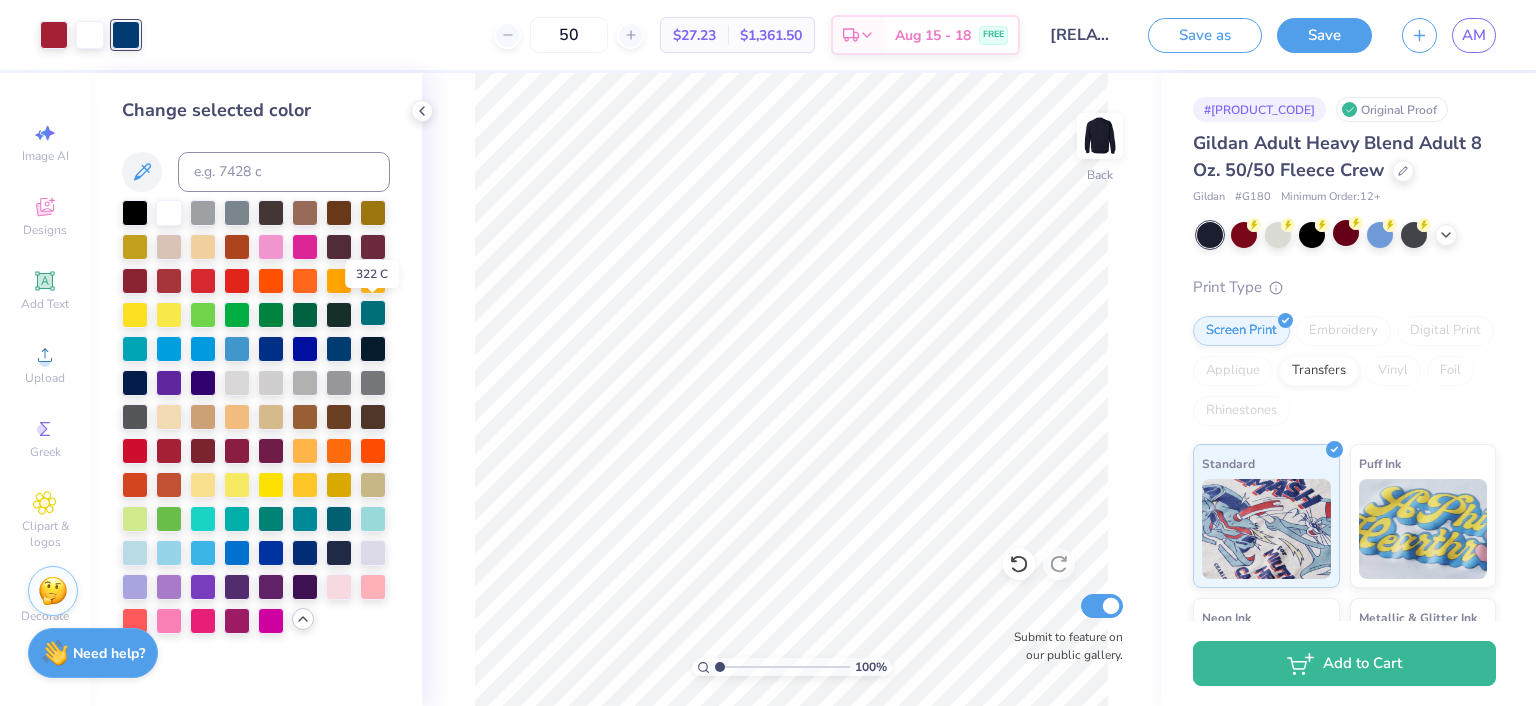 click at bounding box center [373, 313] 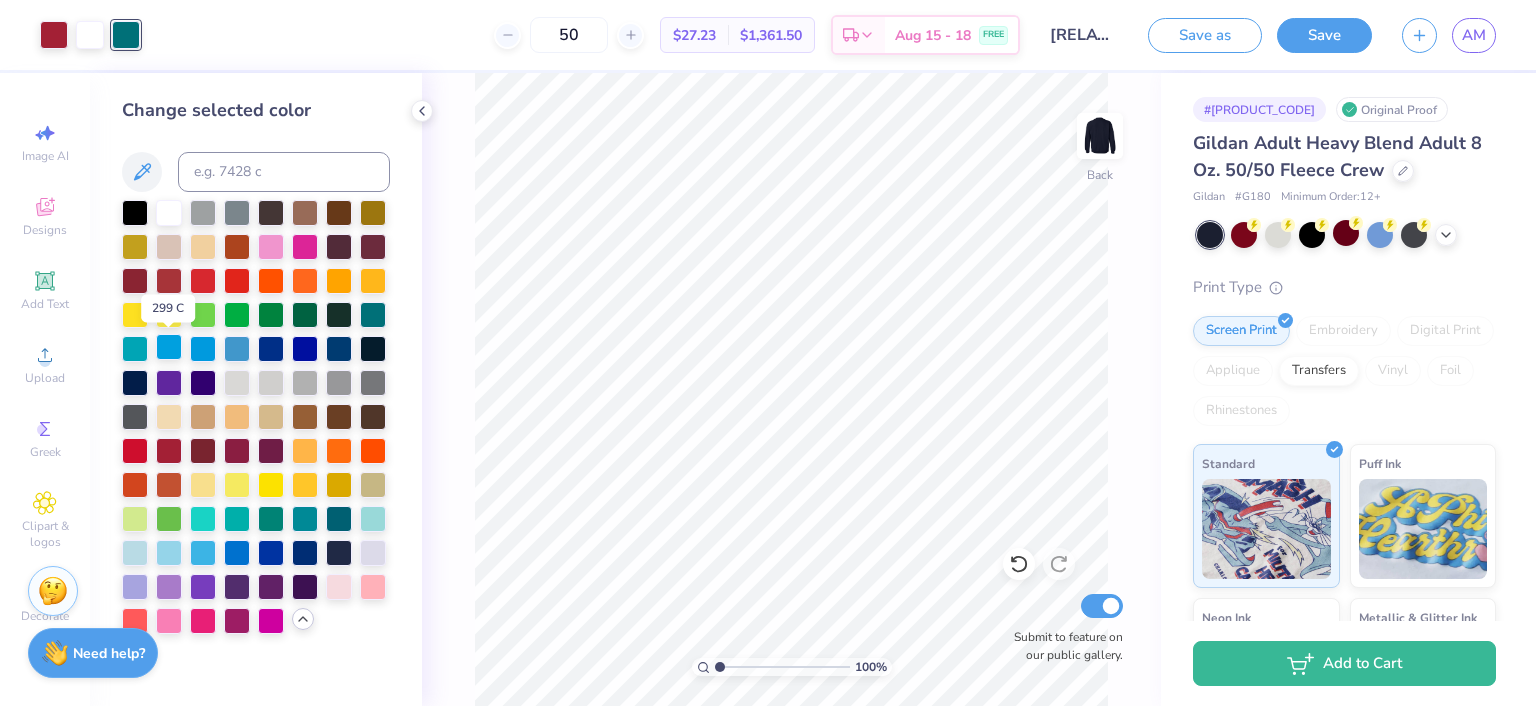 click at bounding box center (169, 347) 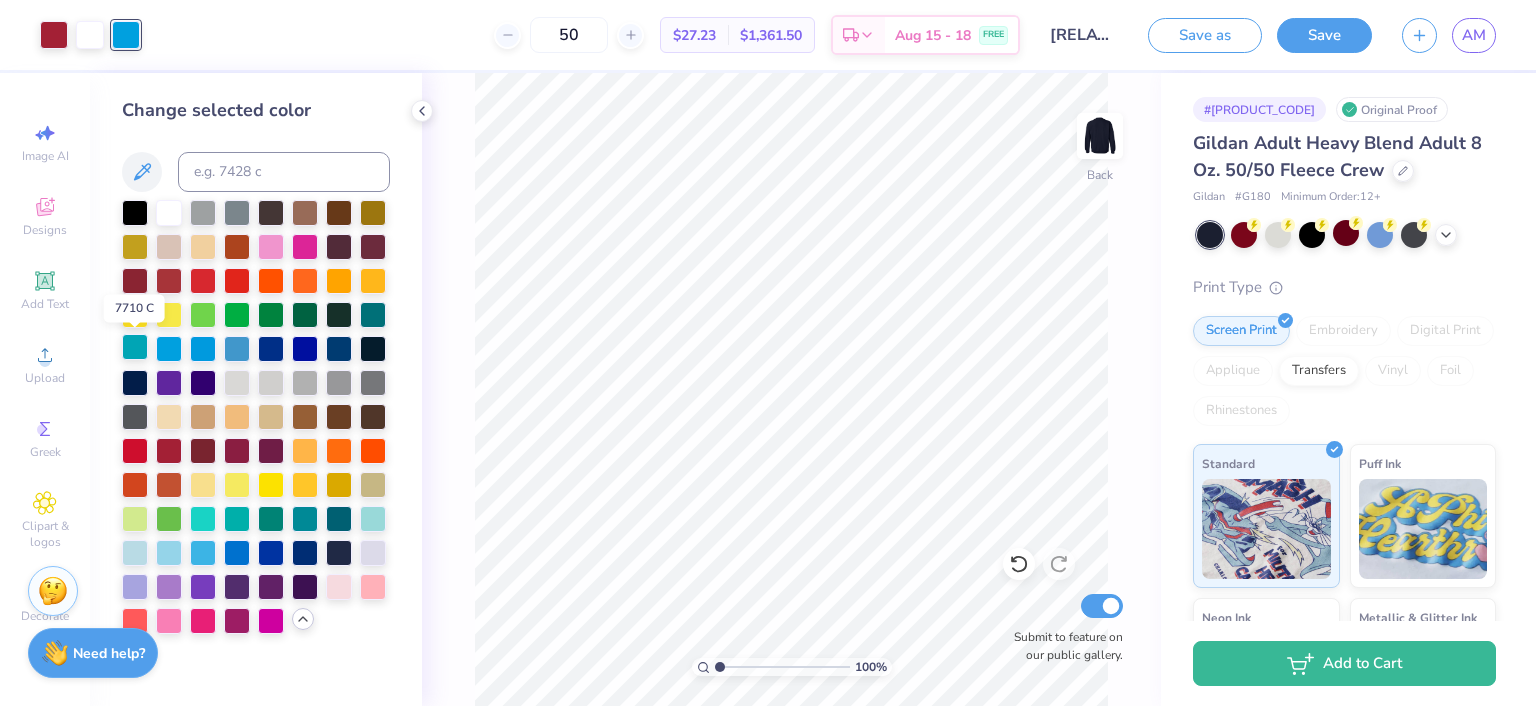 click at bounding box center [135, 347] 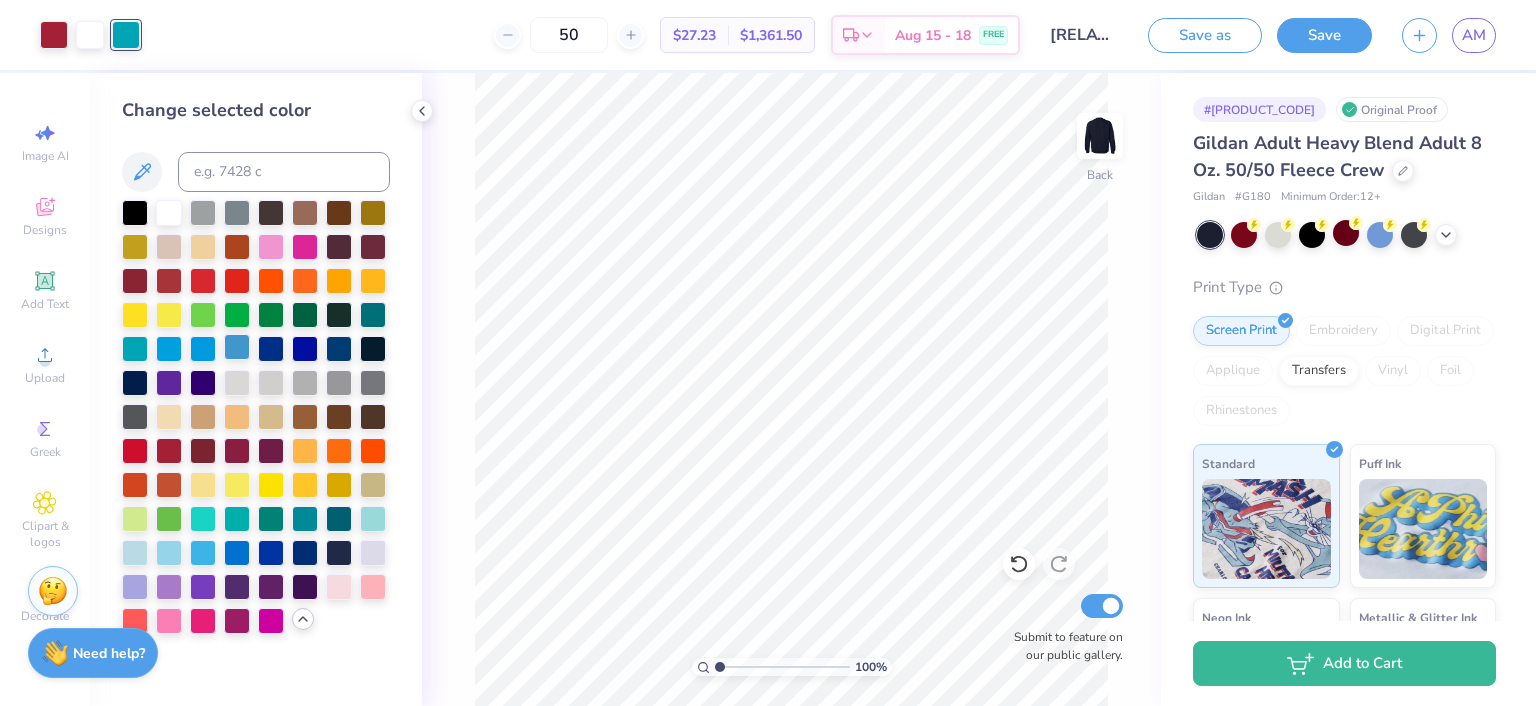 click at bounding box center (237, 347) 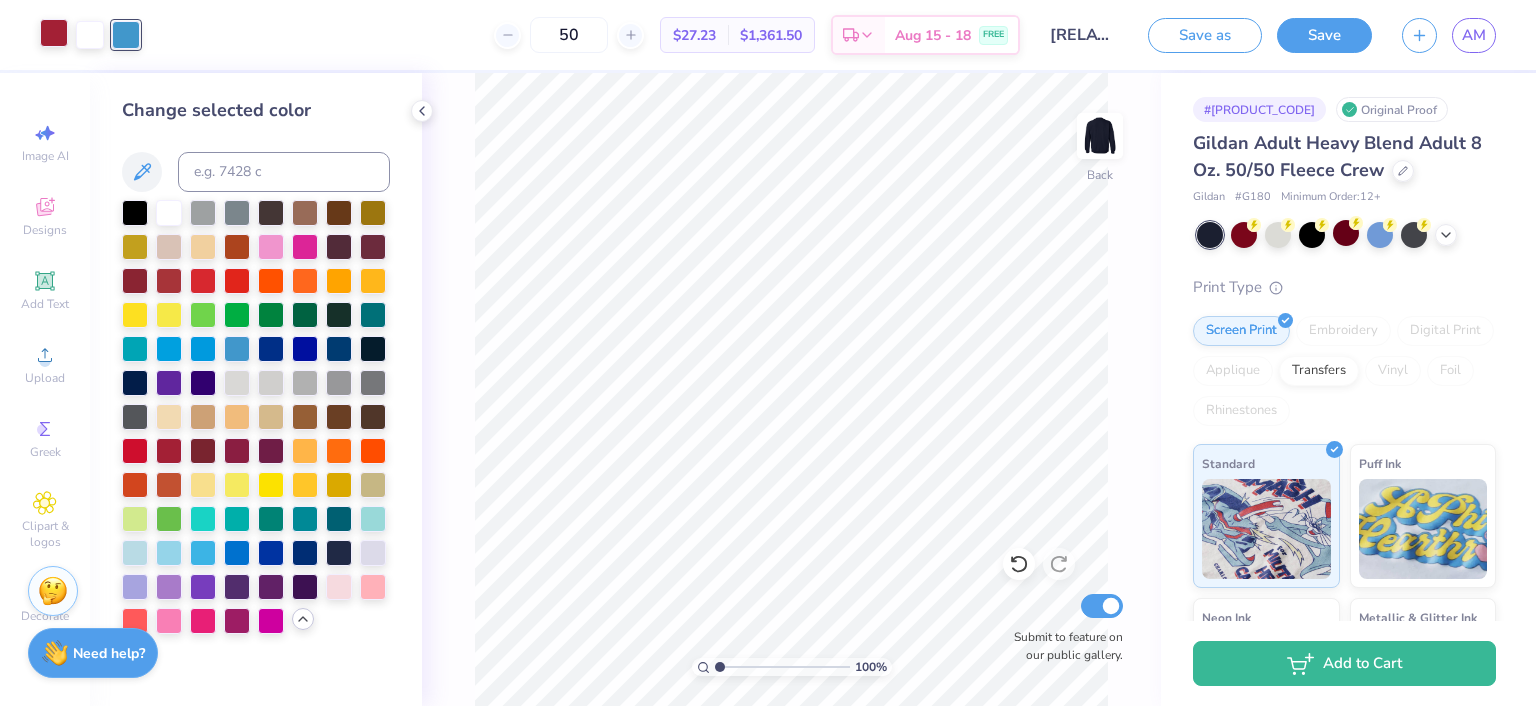 click at bounding box center (54, 33) 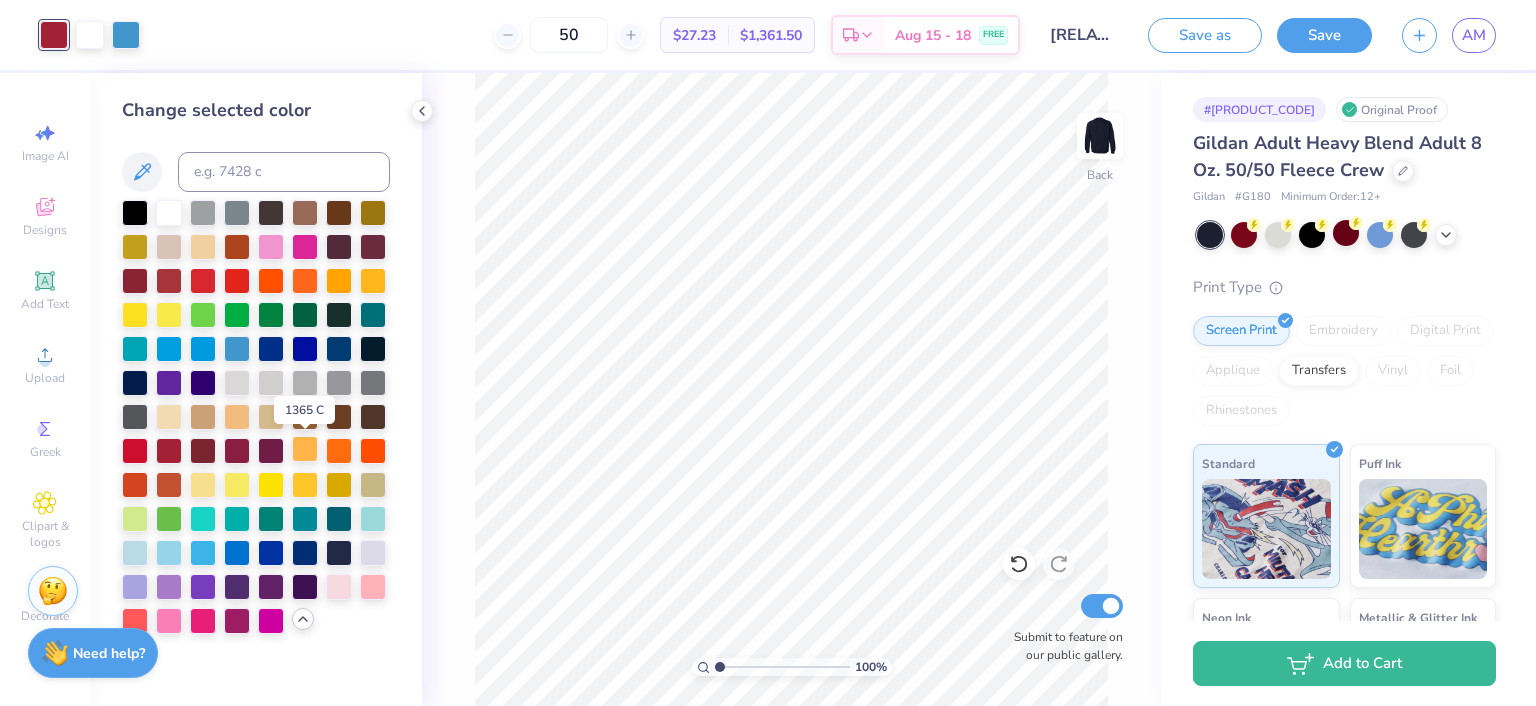 click at bounding box center [305, 449] 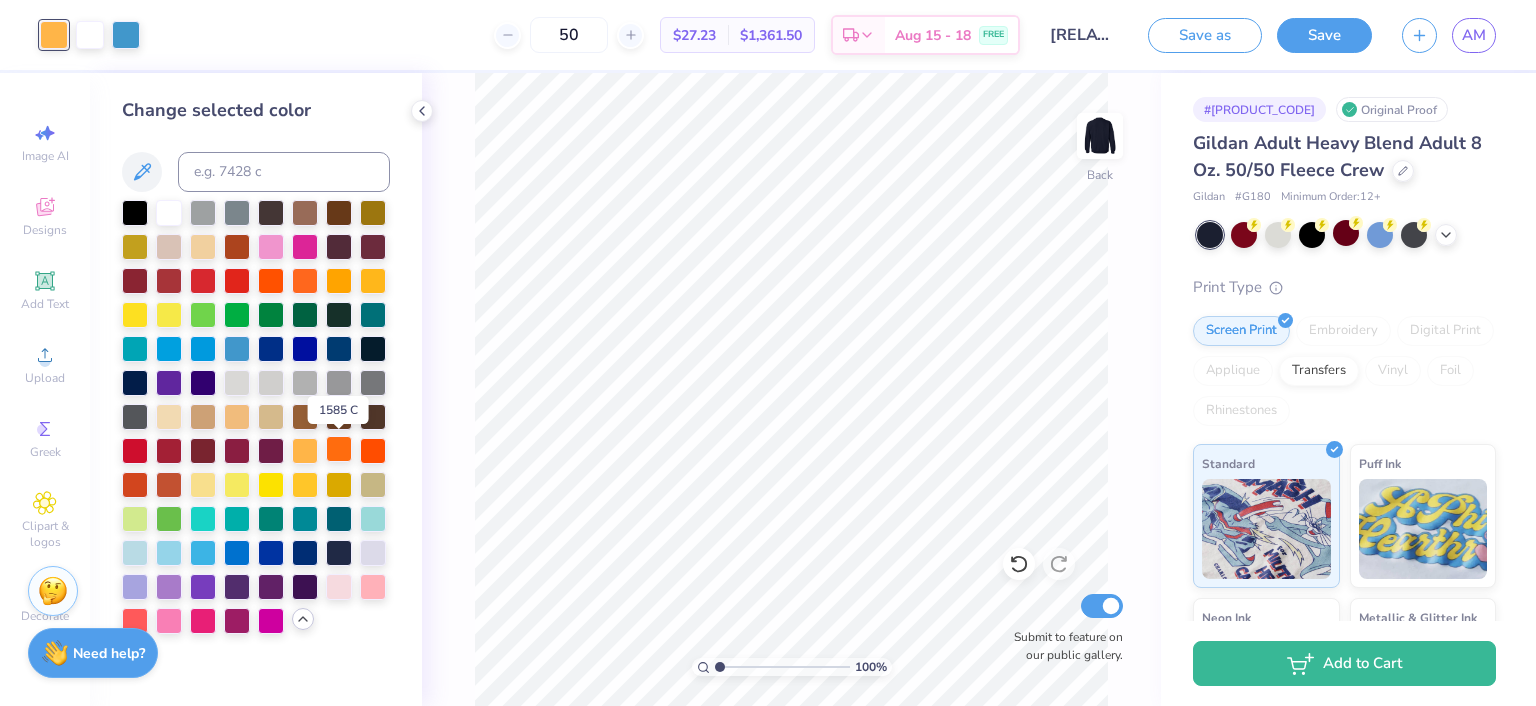 click at bounding box center (339, 449) 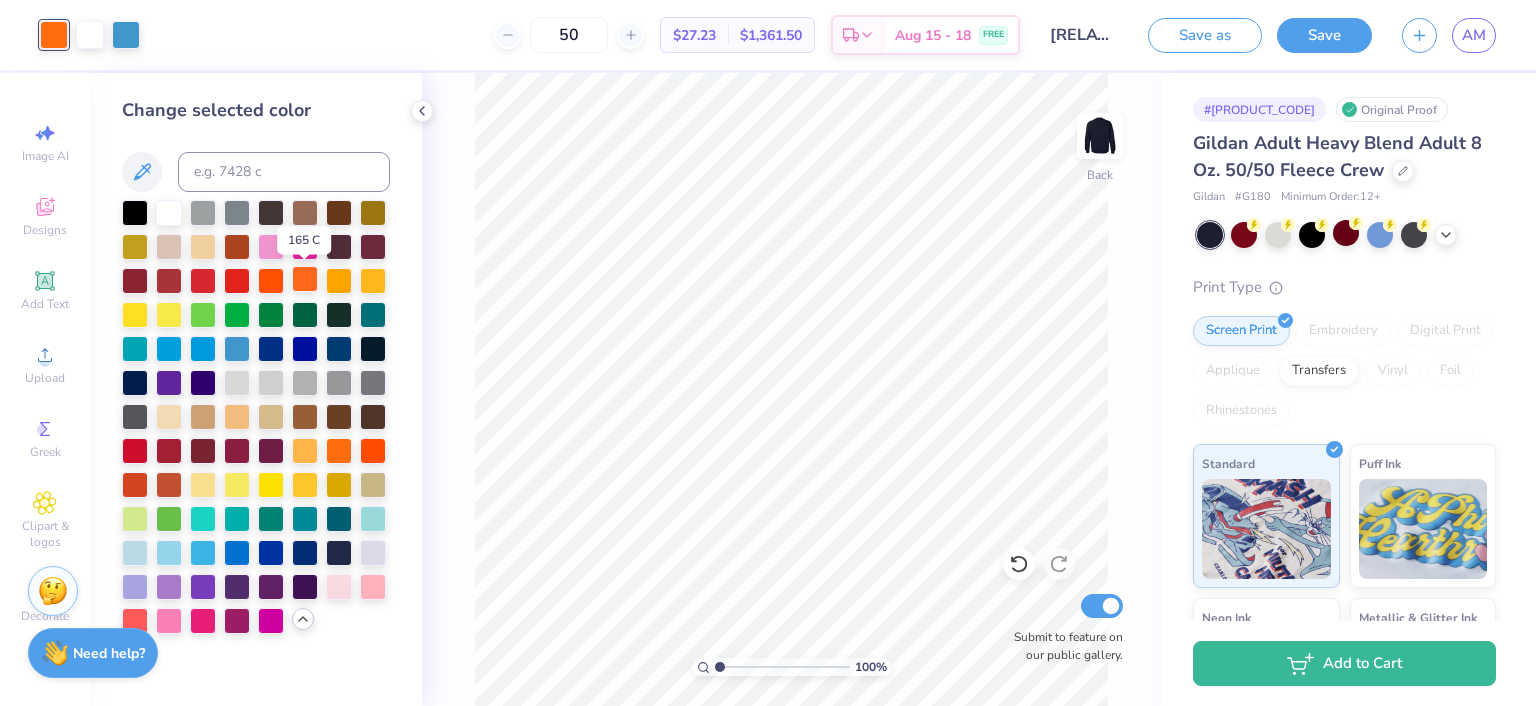 click at bounding box center [305, 279] 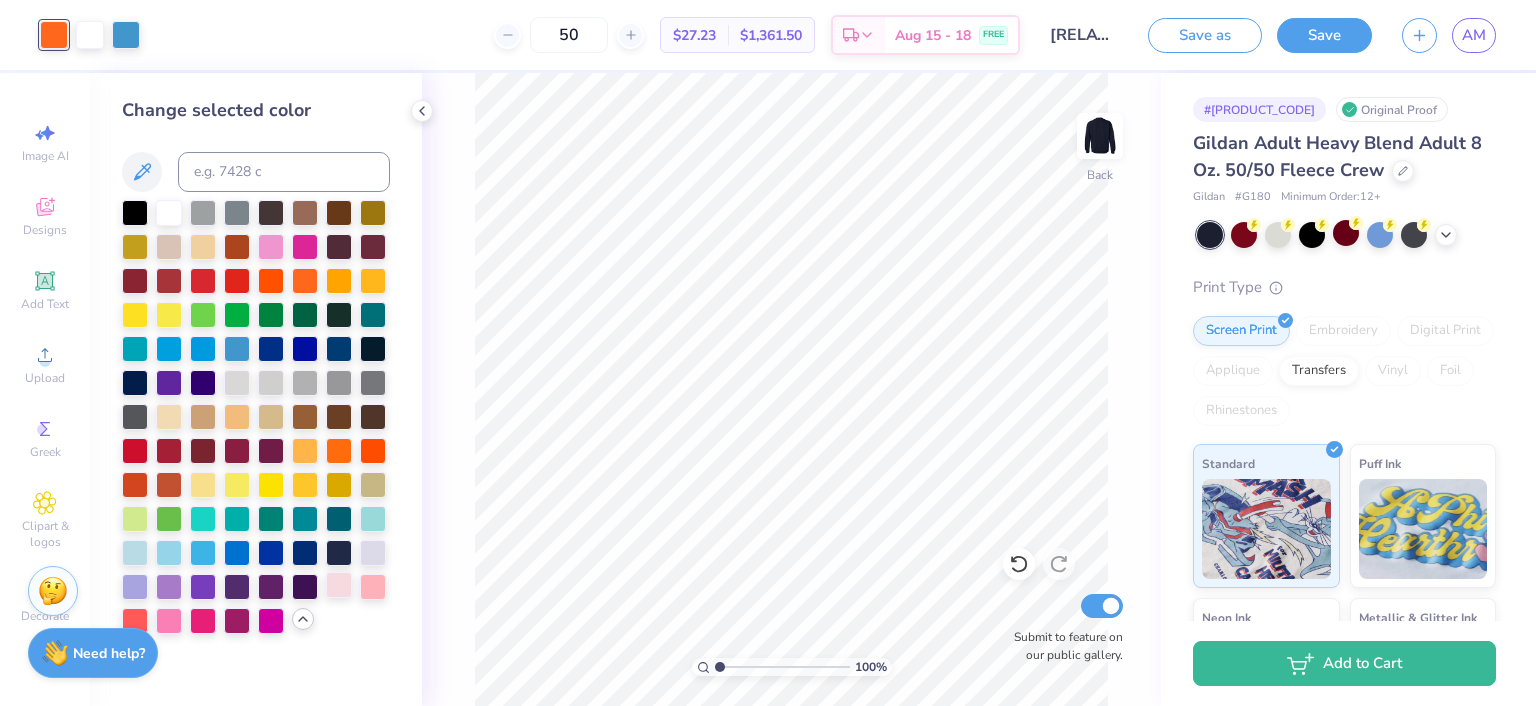 click at bounding box center (339, 585) 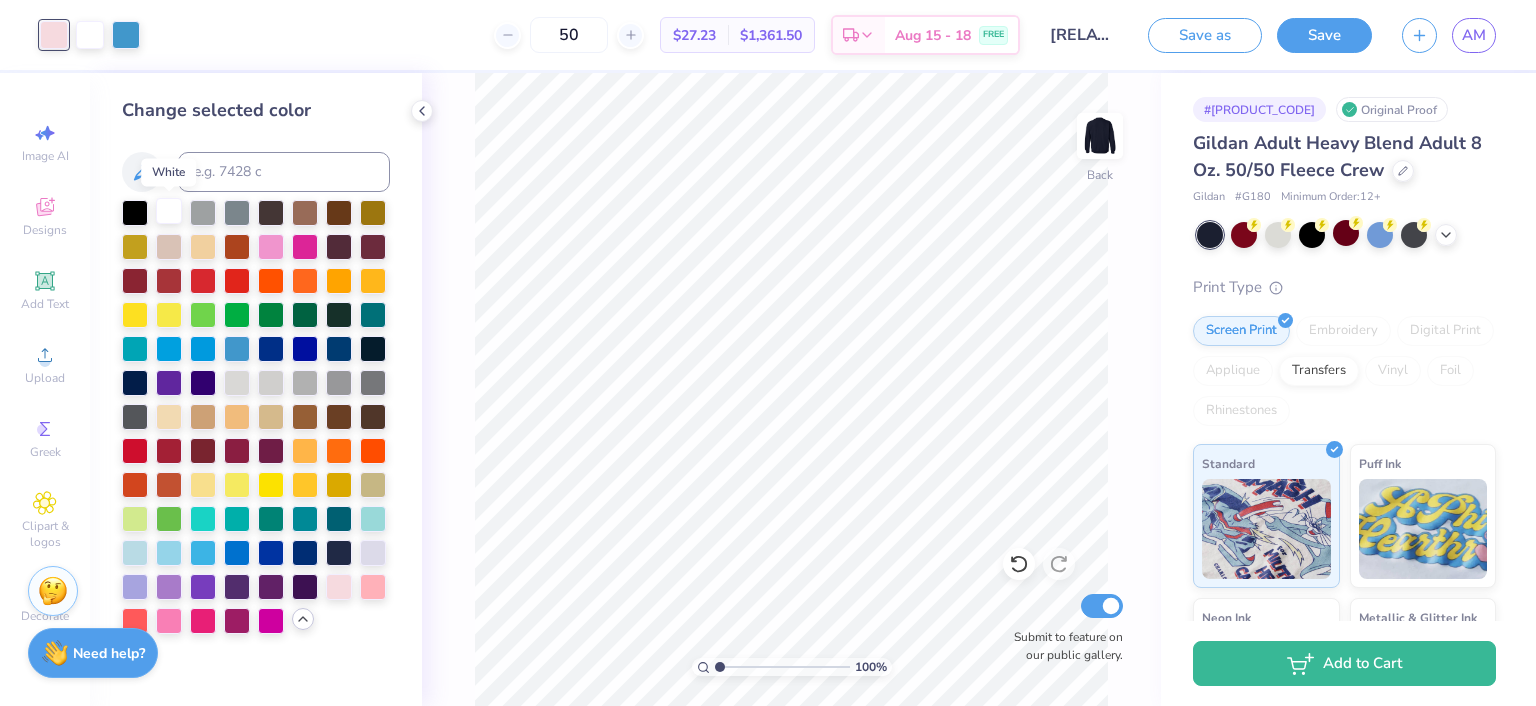 click at bounding box center (169, 211) 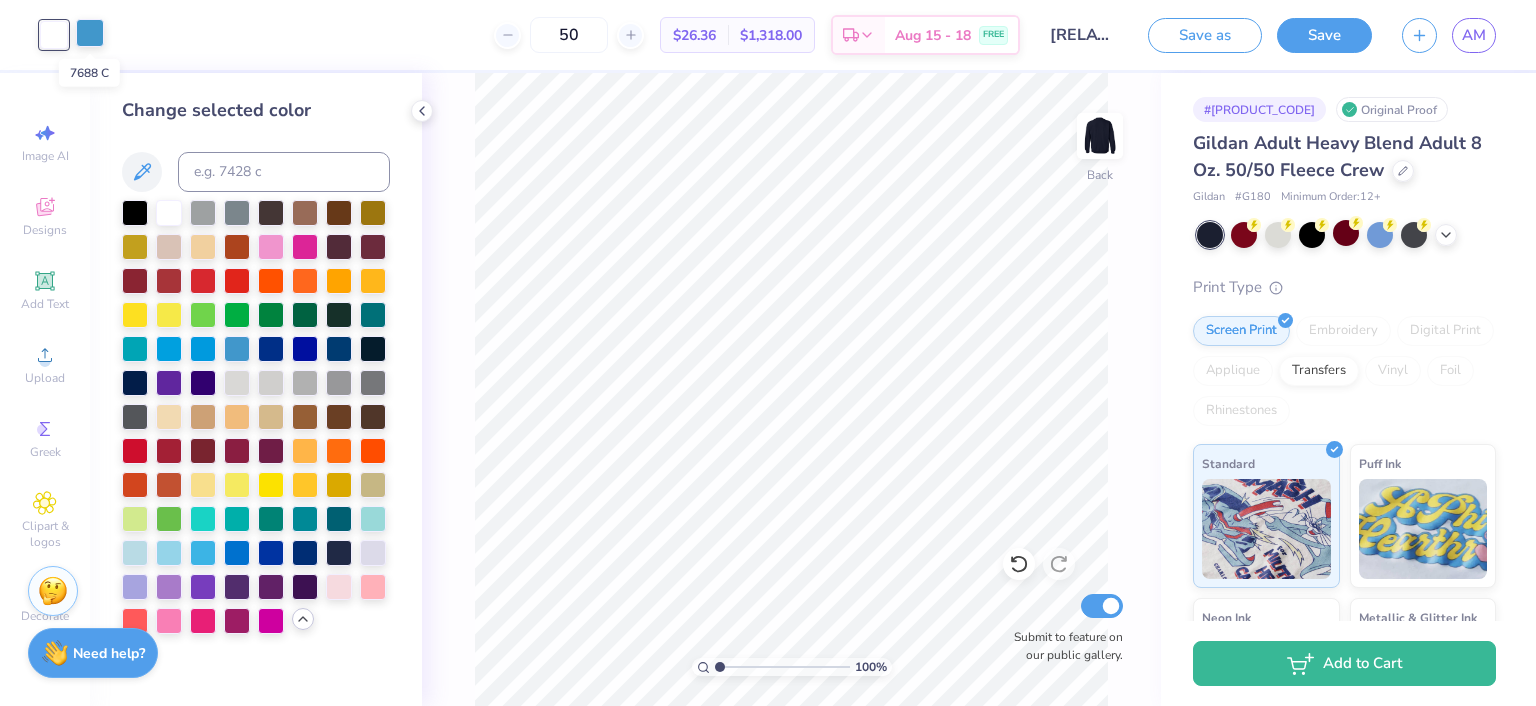 click at bounding box center [90, 33] 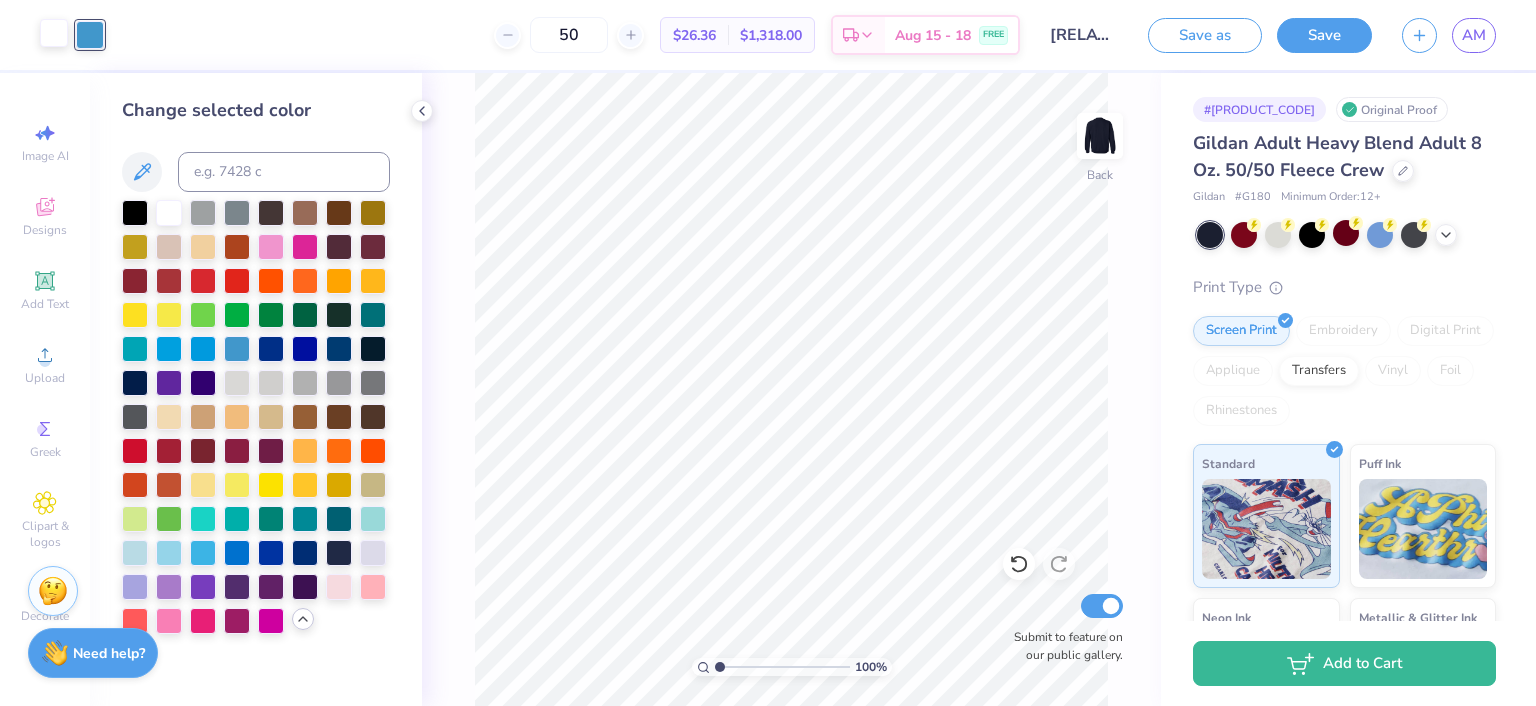 click at bounding box center [54, 33] 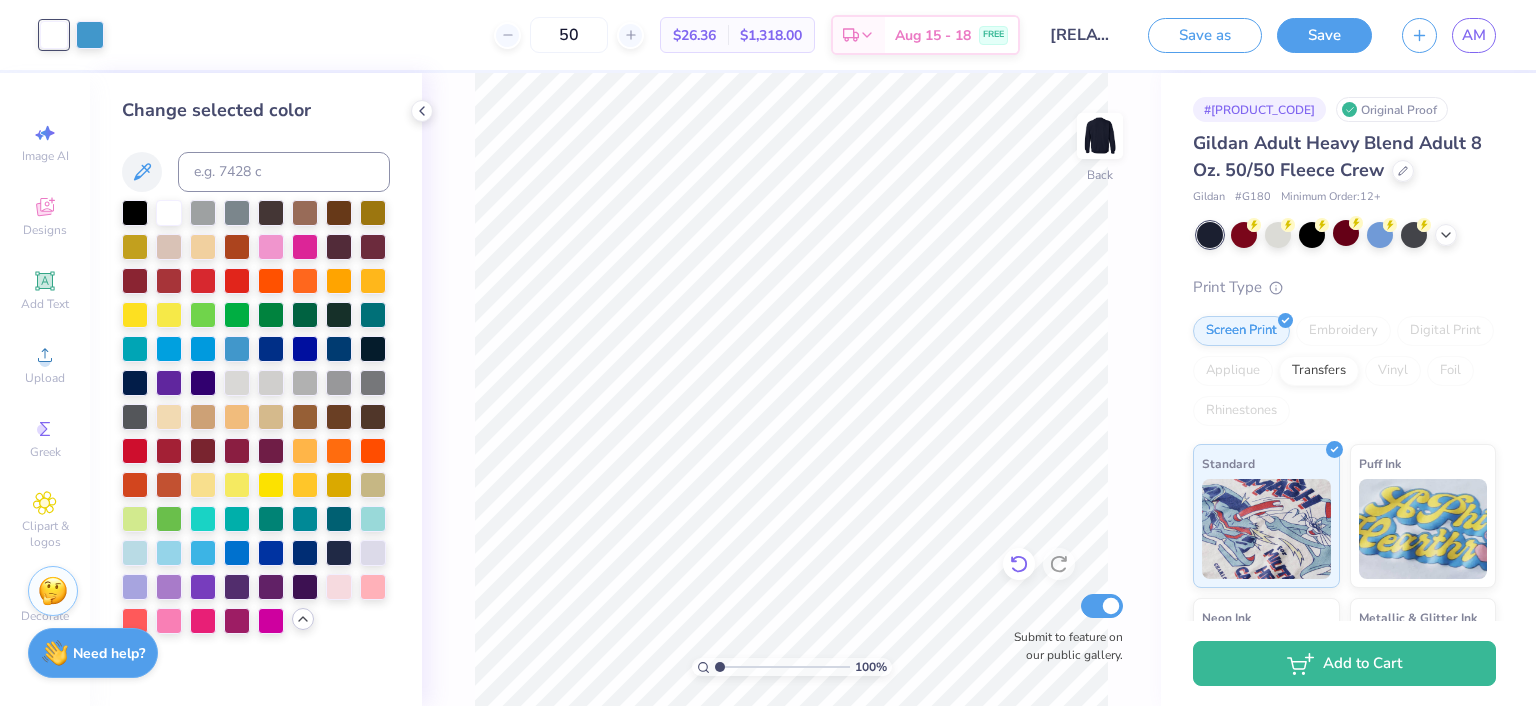 click 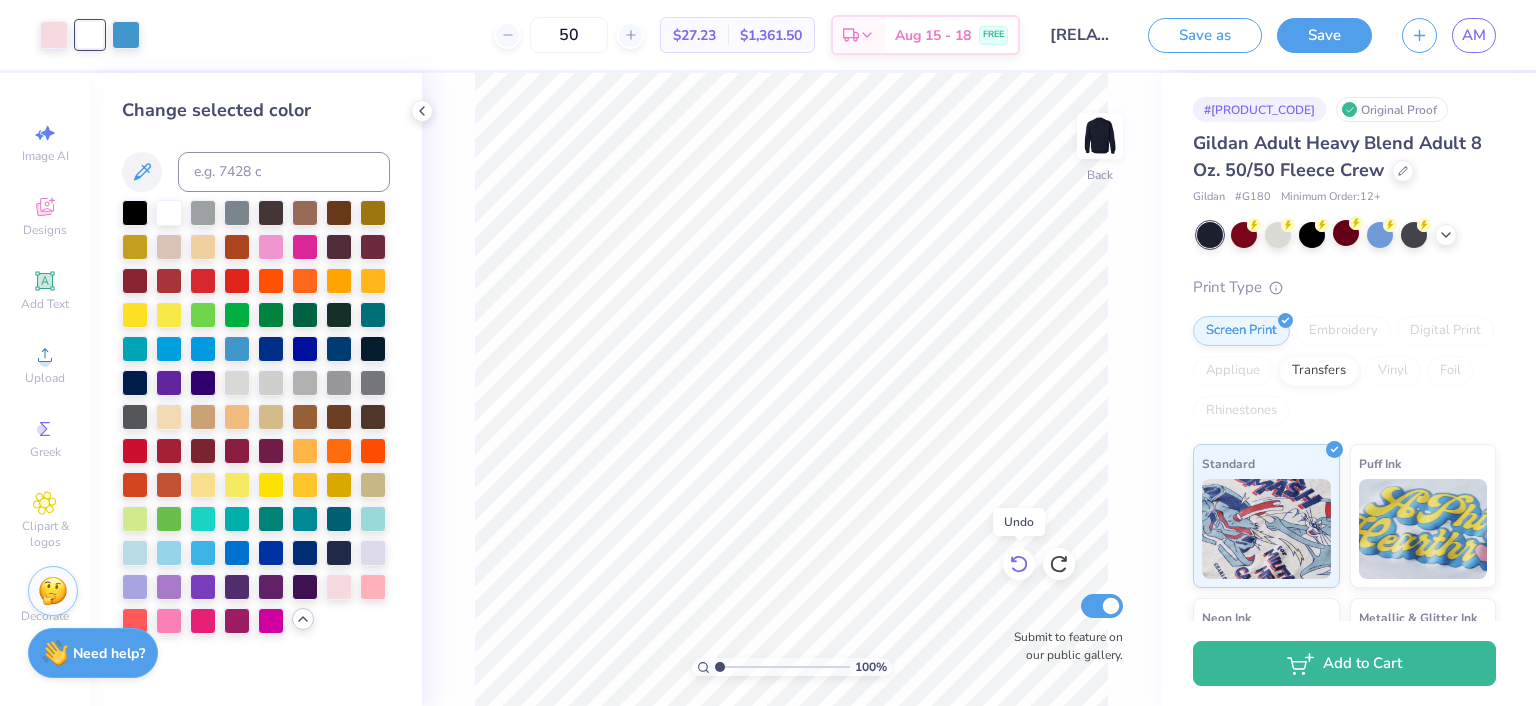 click 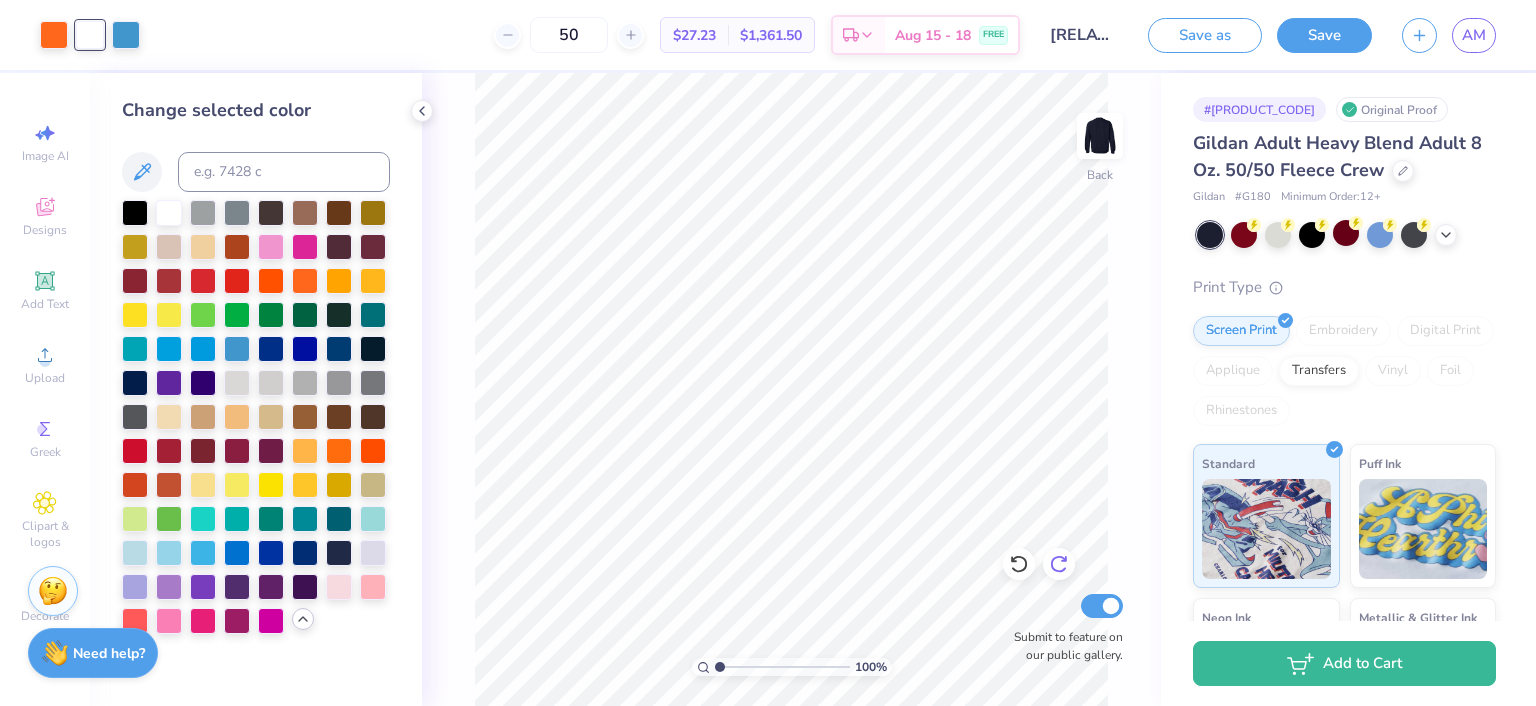 click 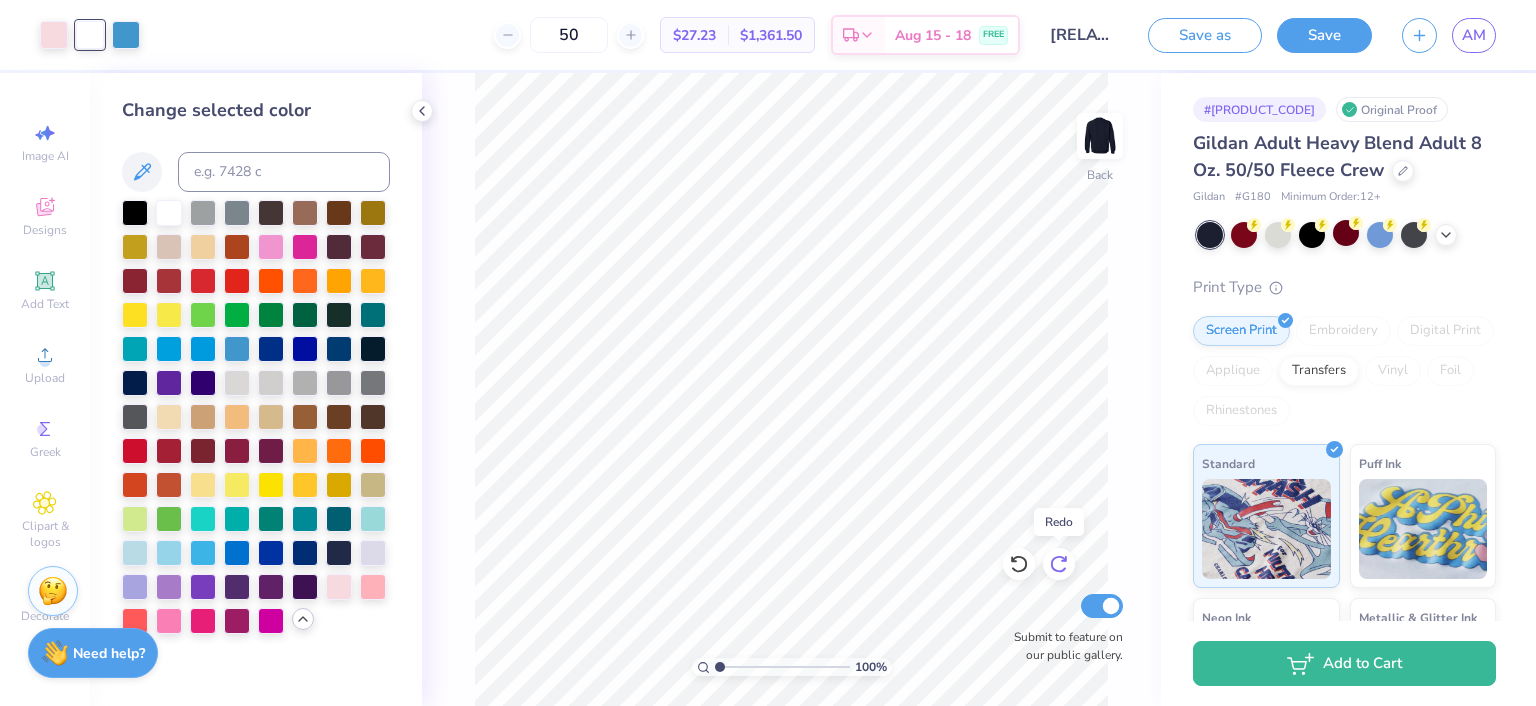 click 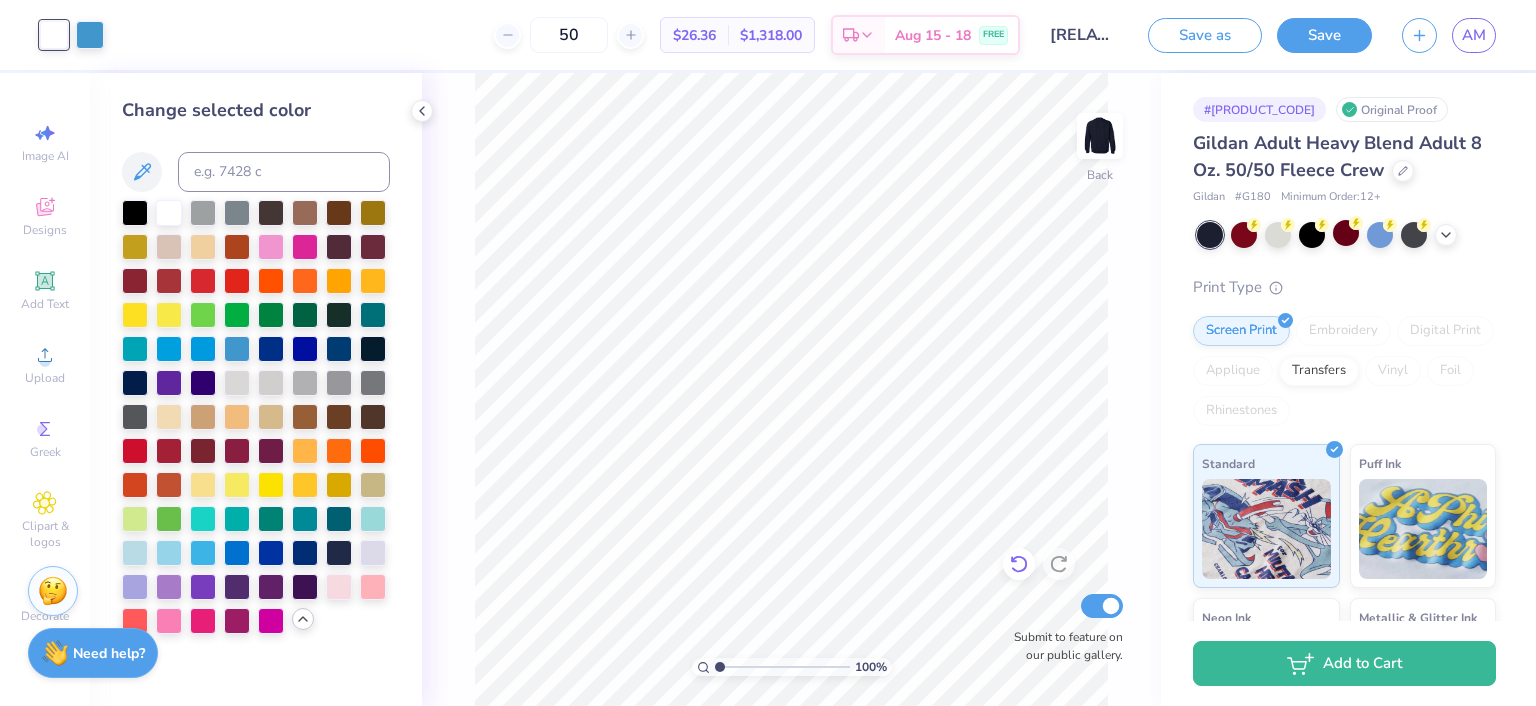 click 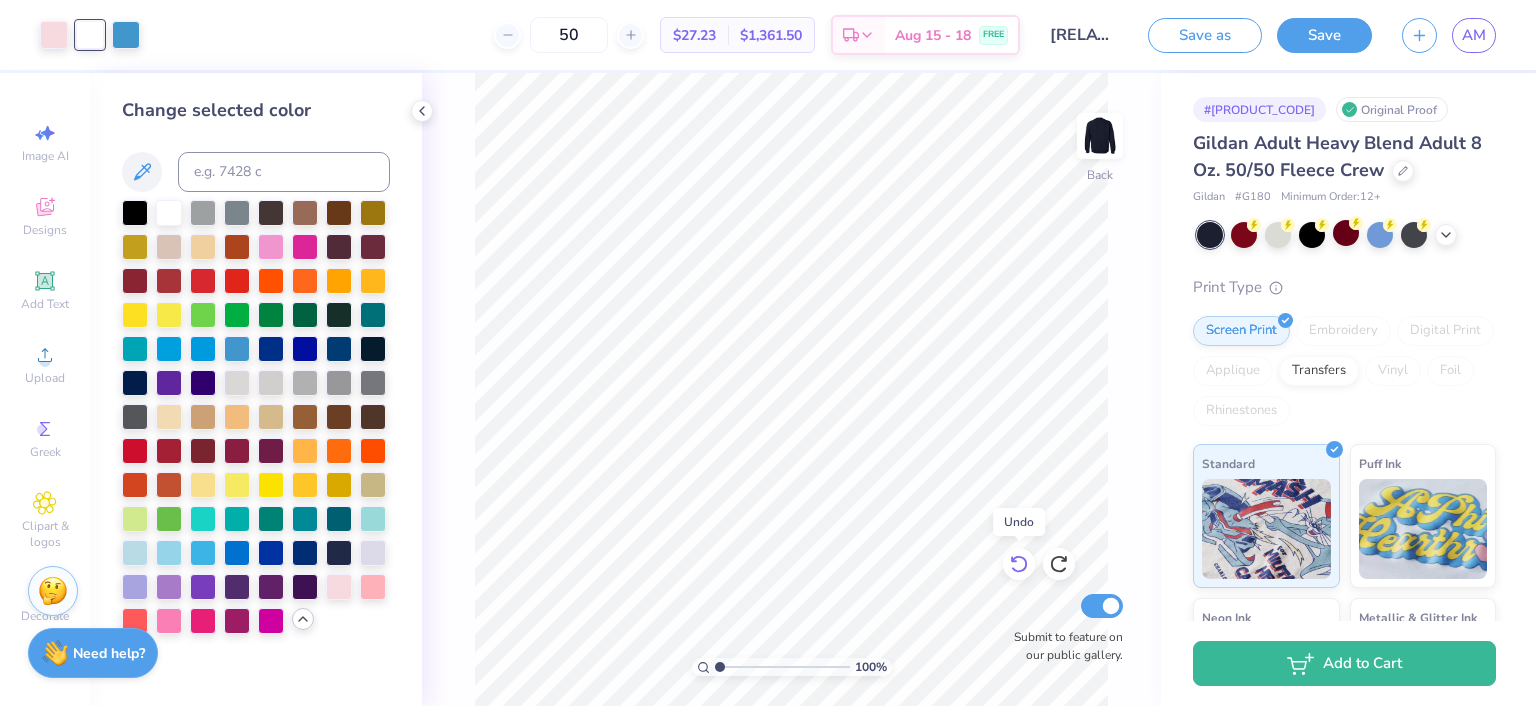 click 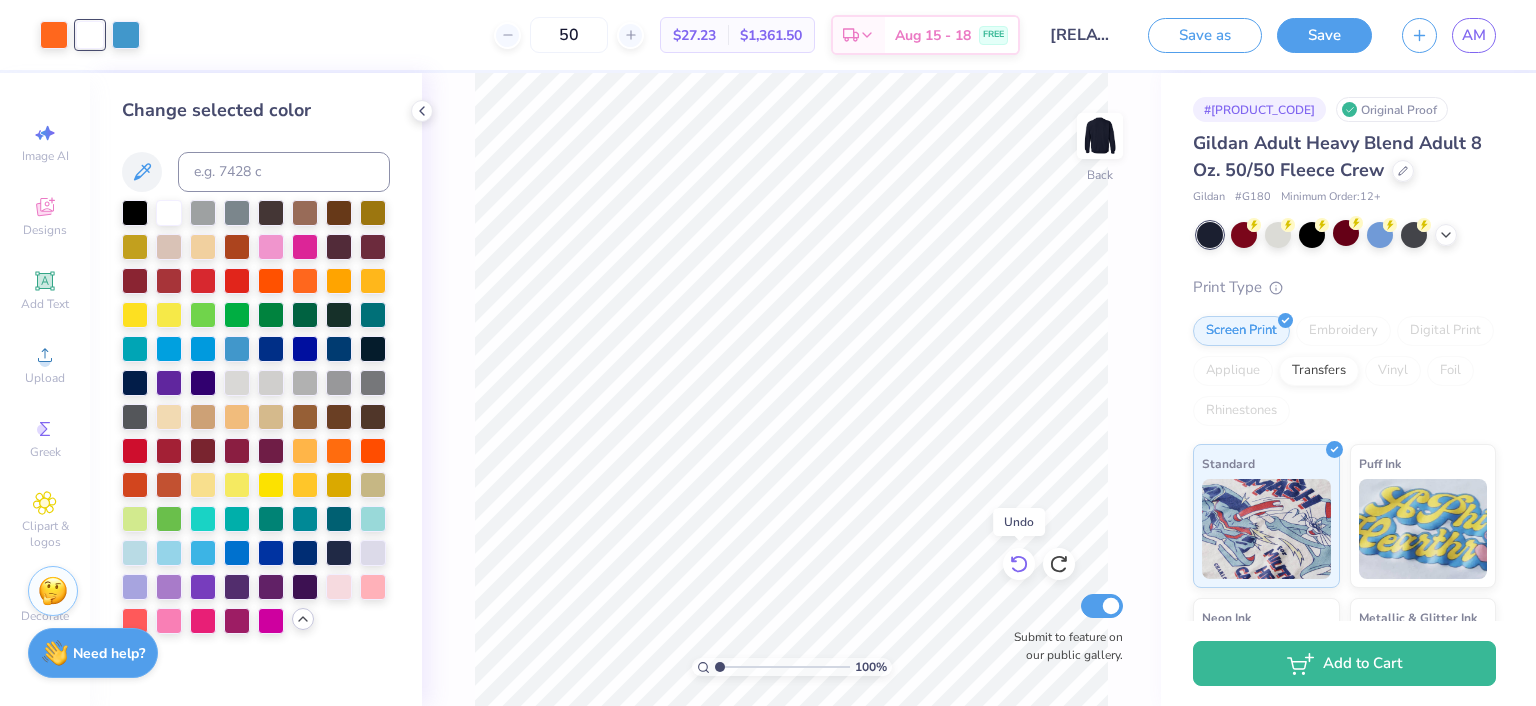 click 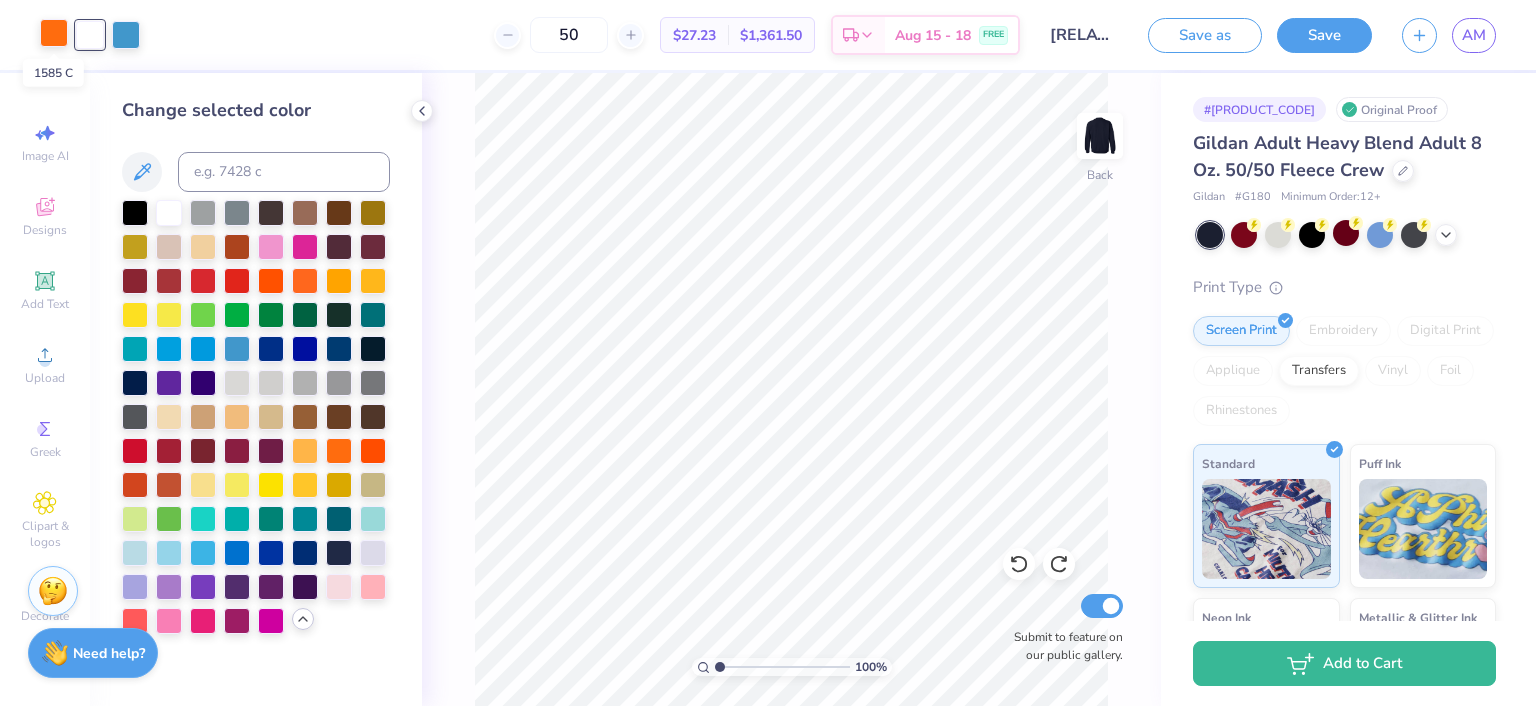 click at bounding box center (54, 33) 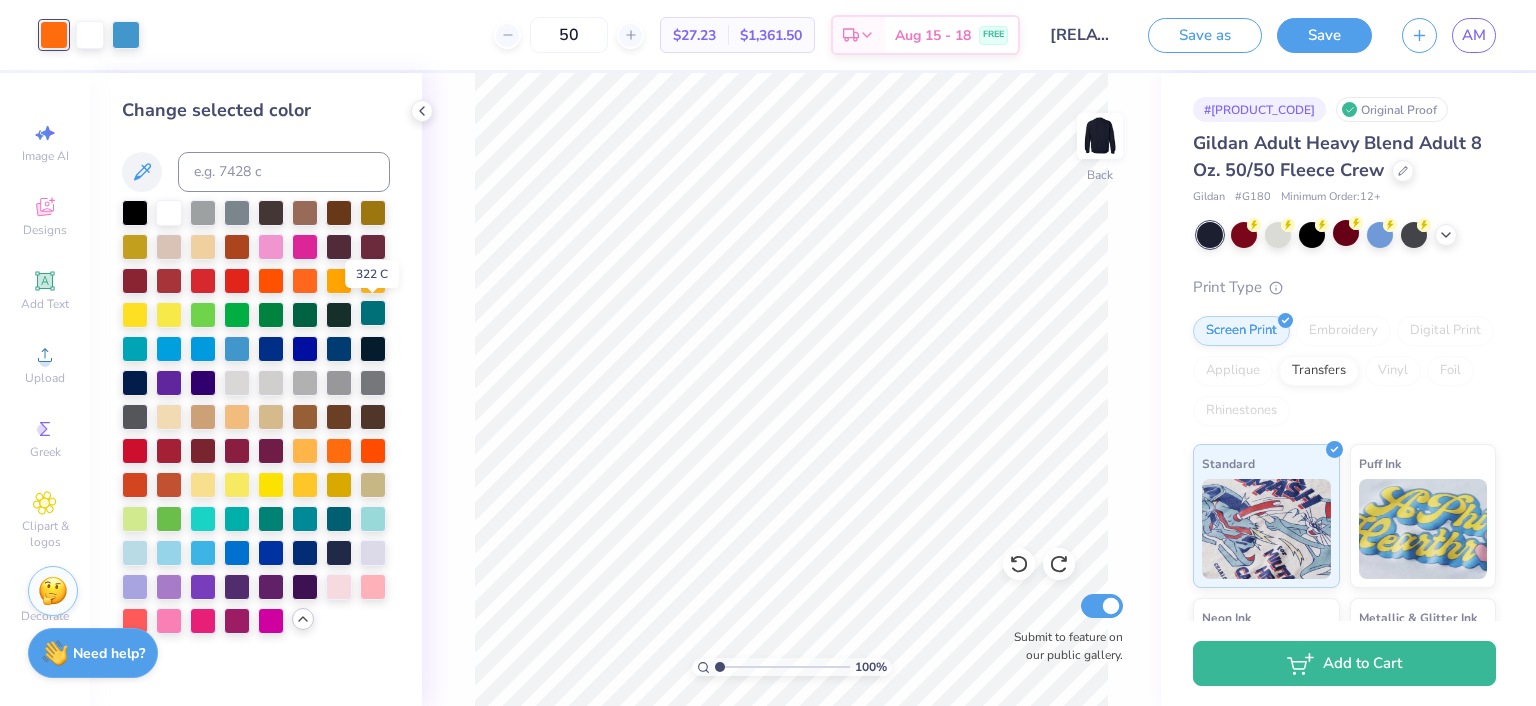 click at bounding box center (373, 313) 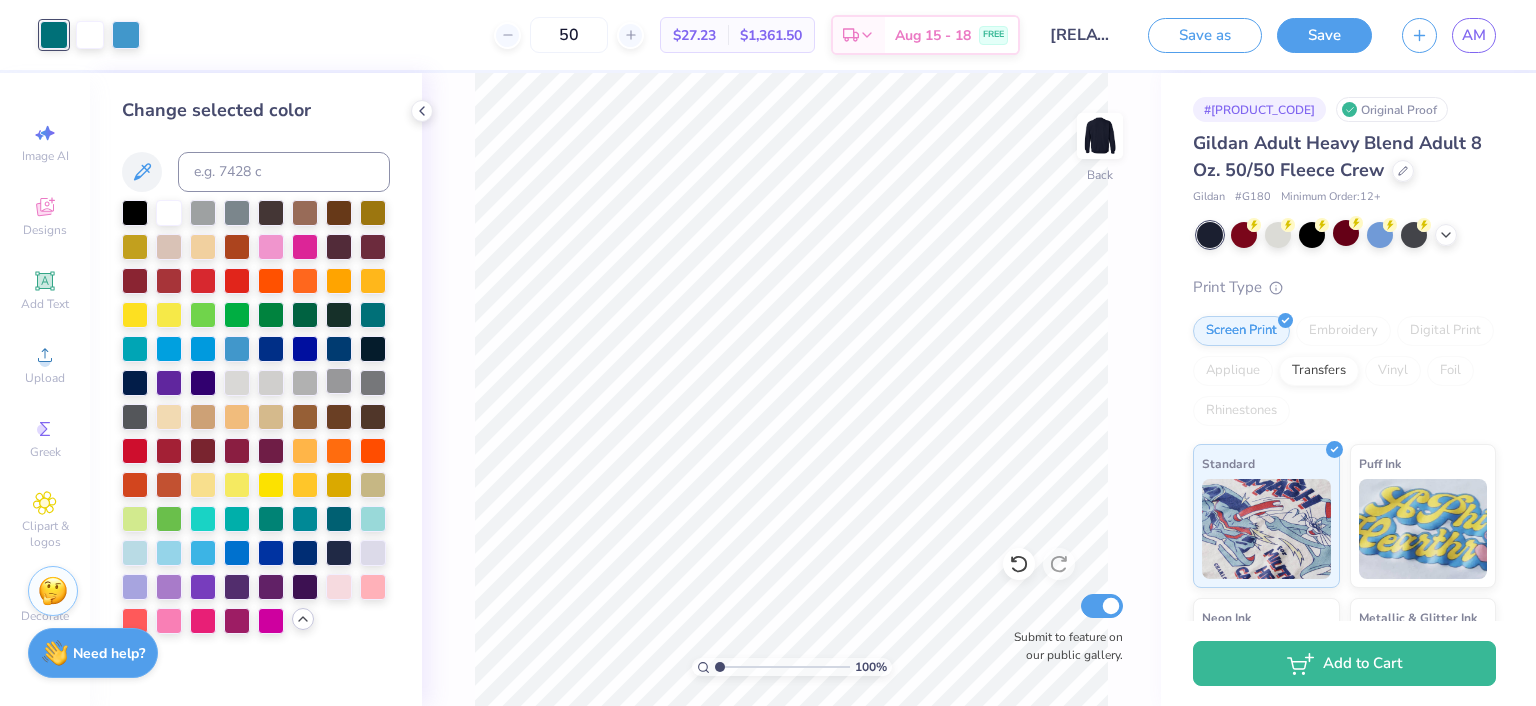 click at bounding box center (339, 381) 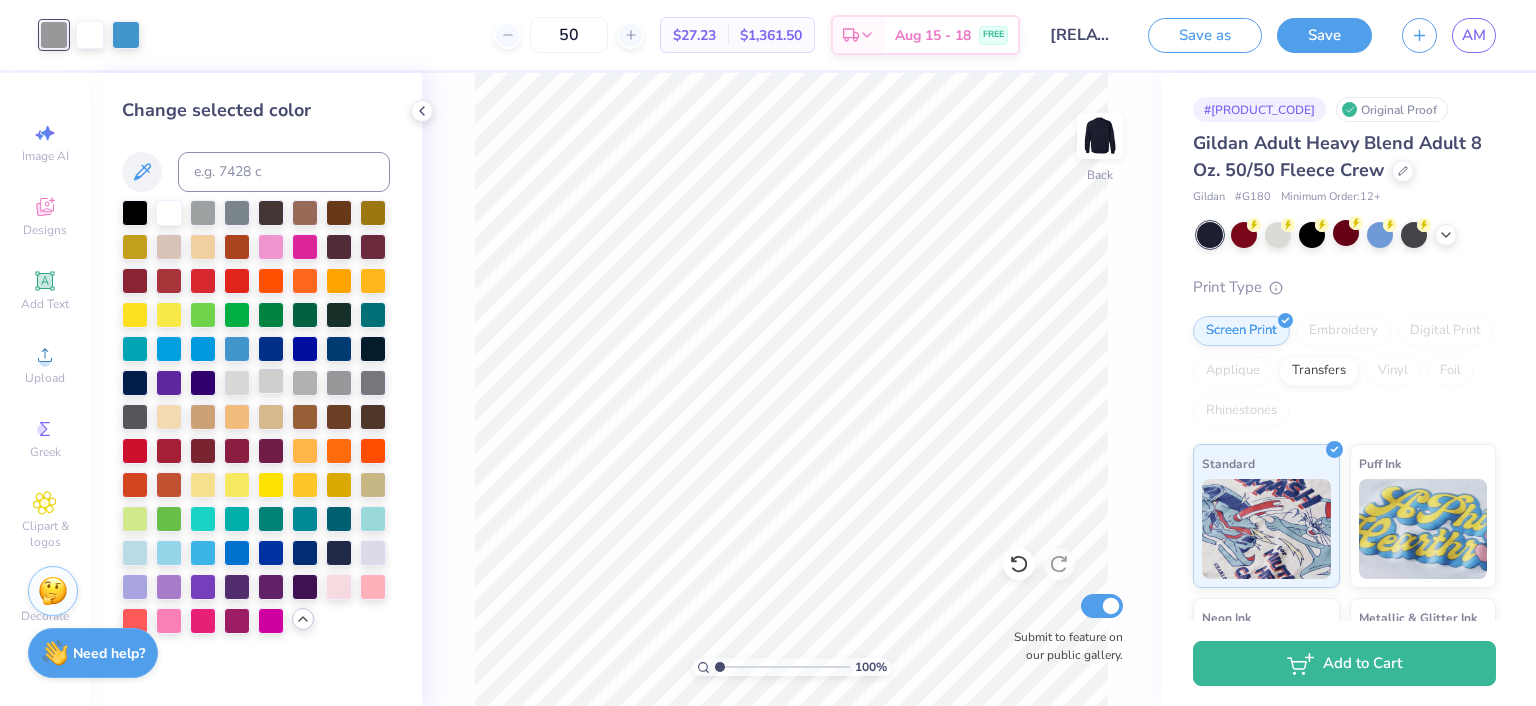 click at bounding box center (271, 381) 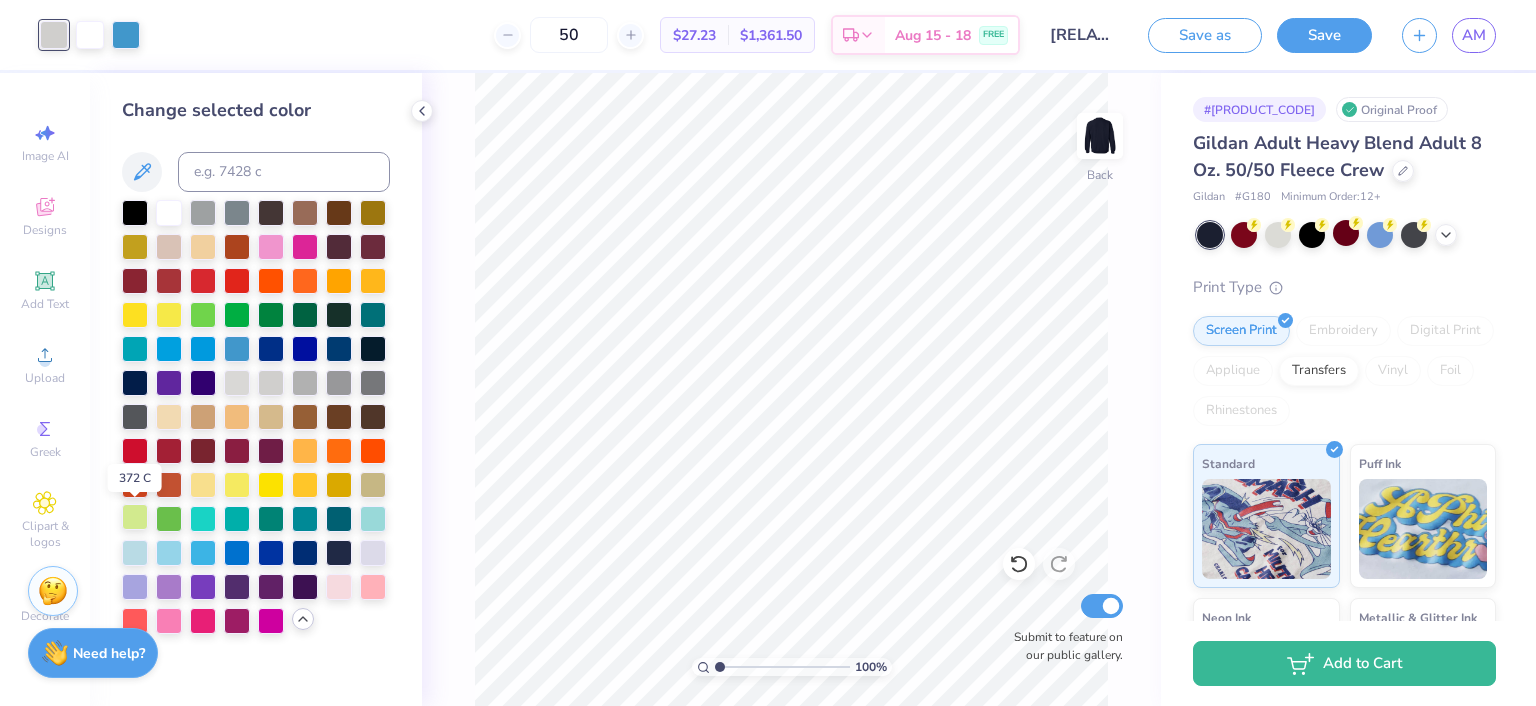 click at bounding box center [135, 517] 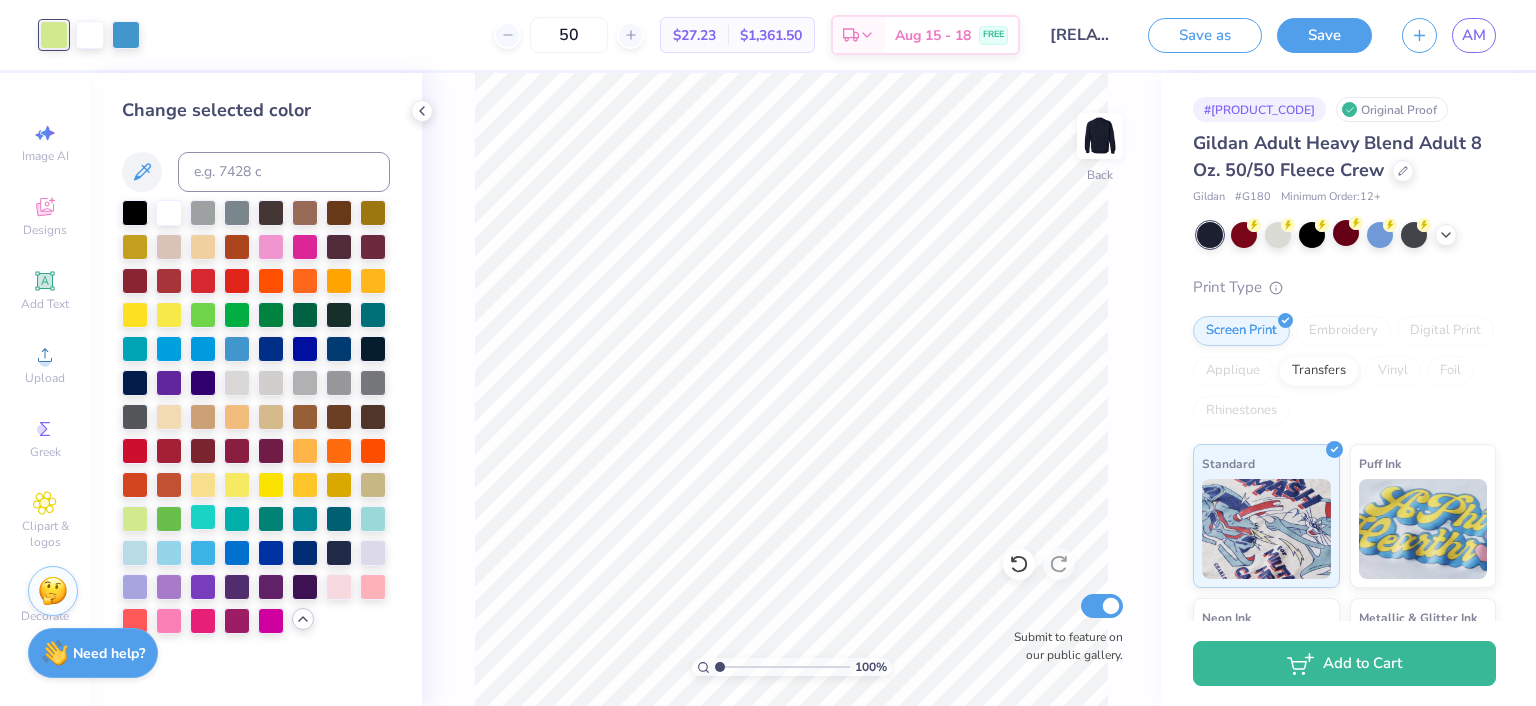 click at bounding box center [203, 517] 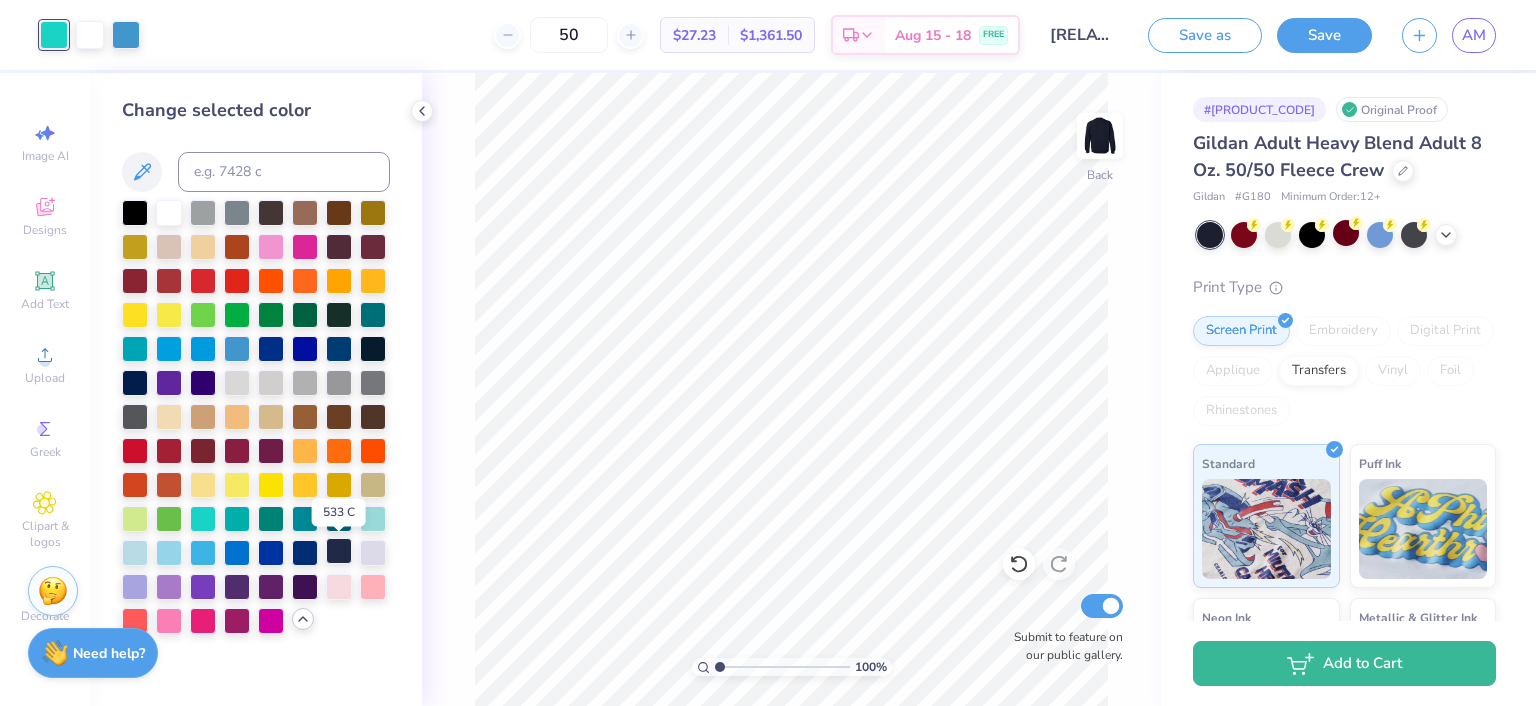 click at bounding box center (339, 551) 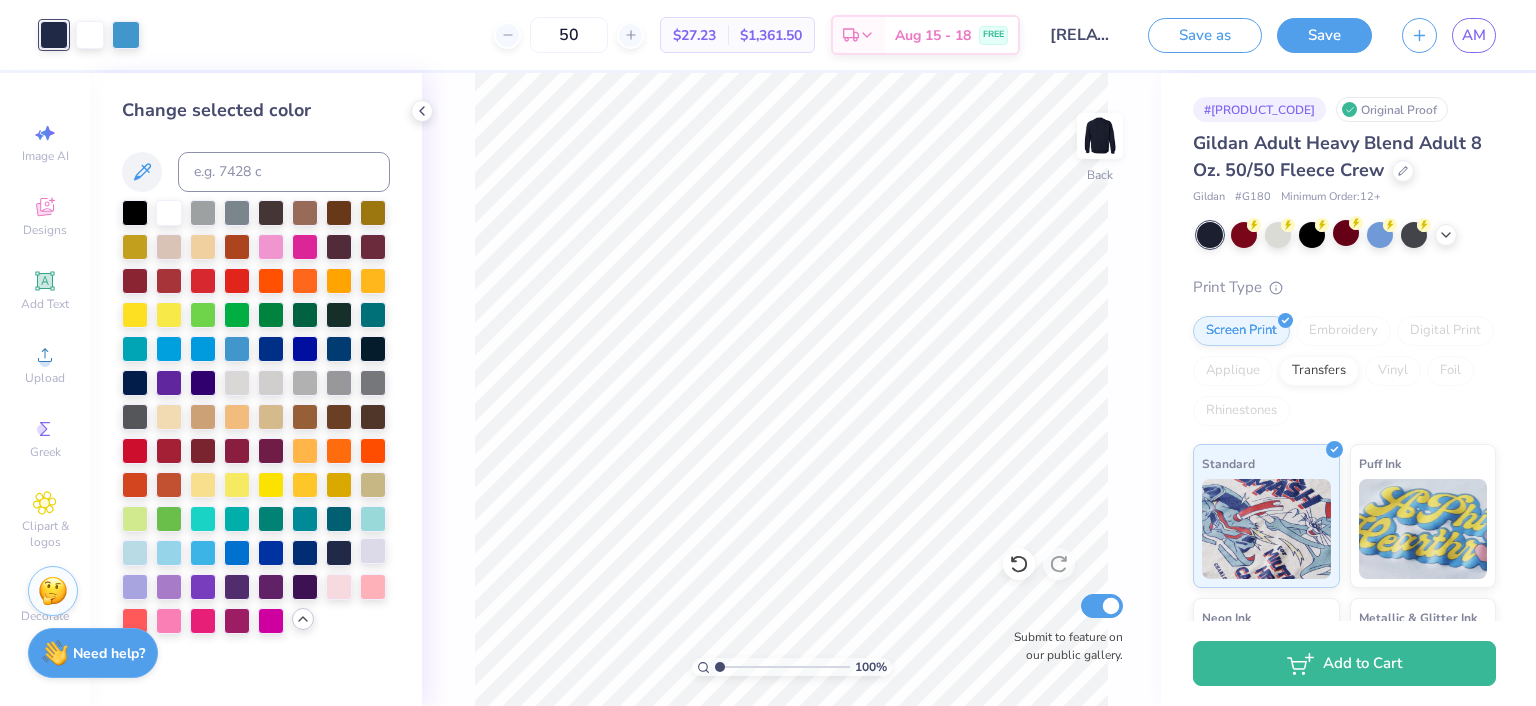click at bounding box center [373, 551] 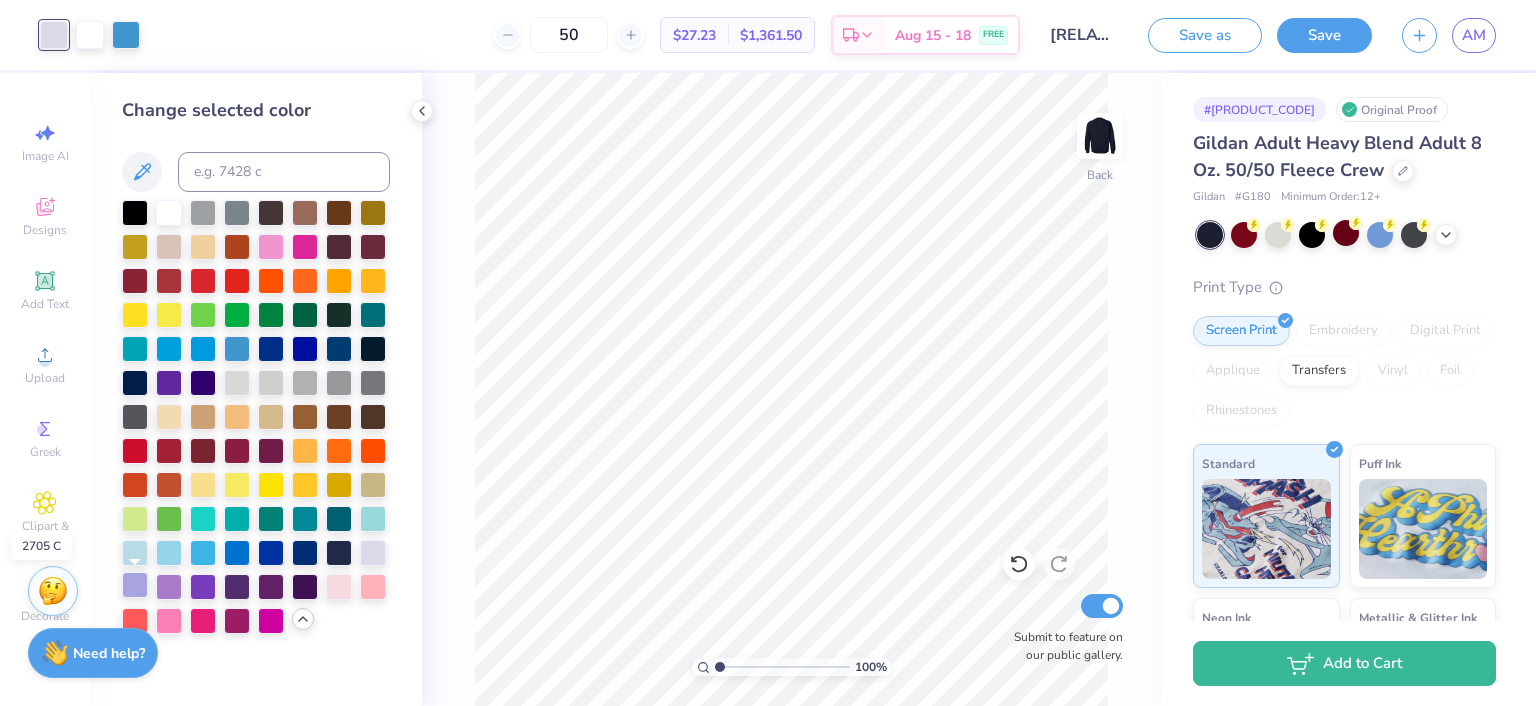 click at bounding box center (135, 585) 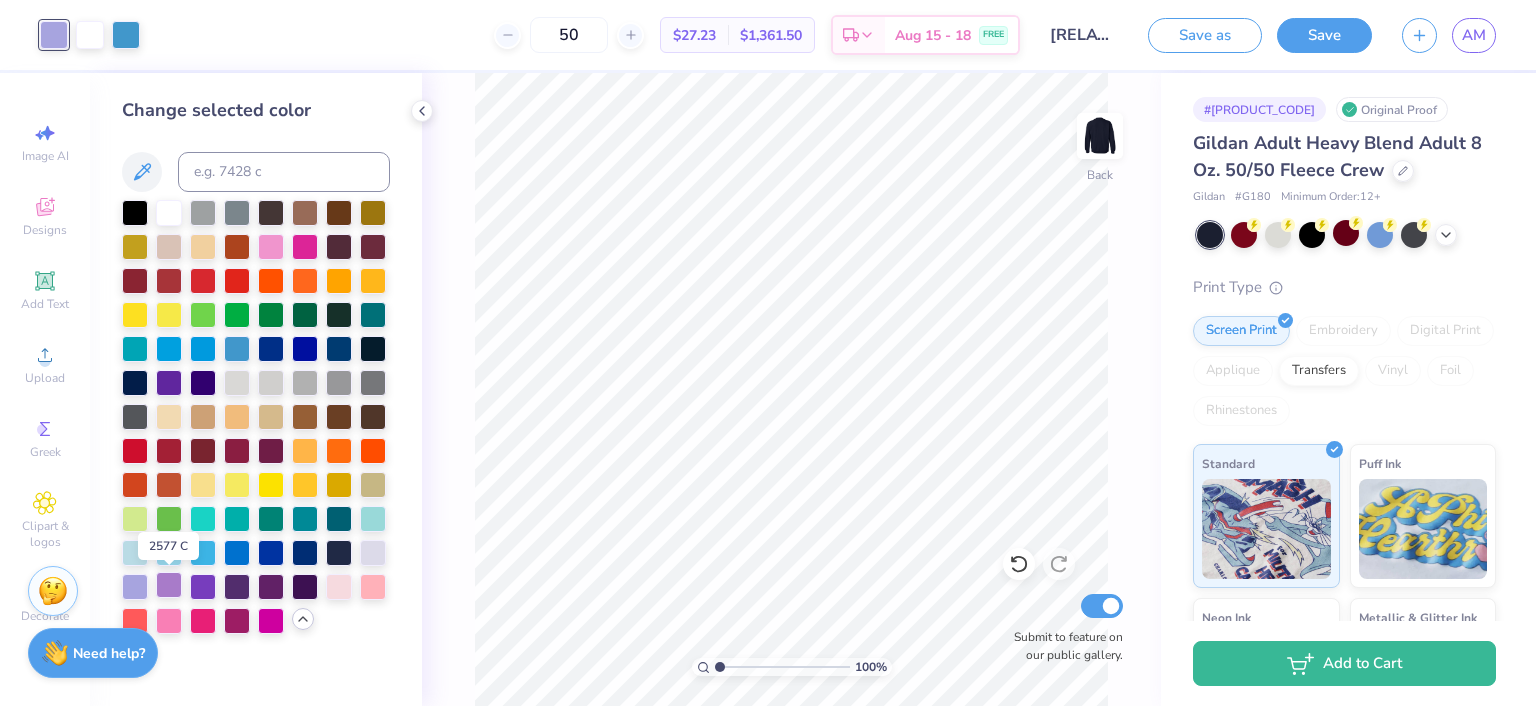 click at bounding box center (169, 585) 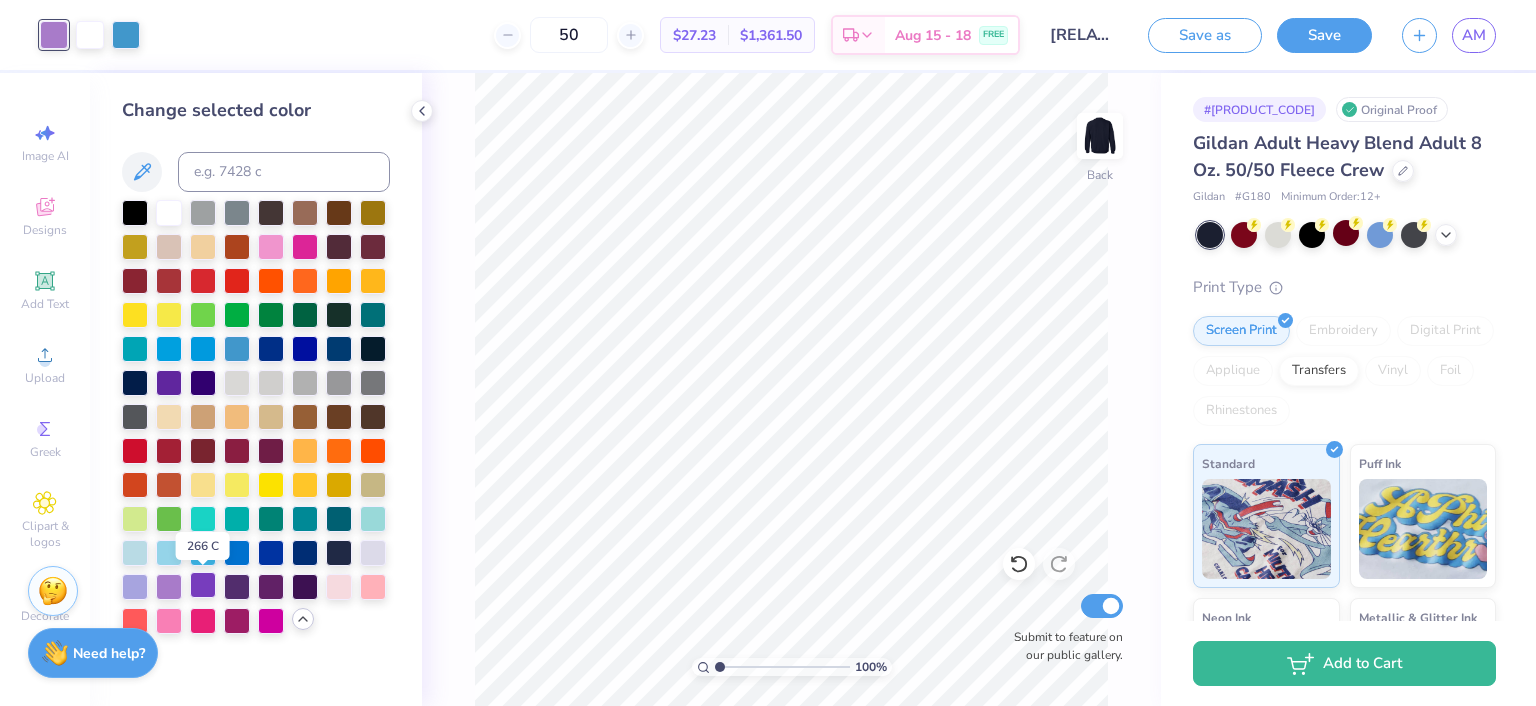 click at bounding box center [203, 585] 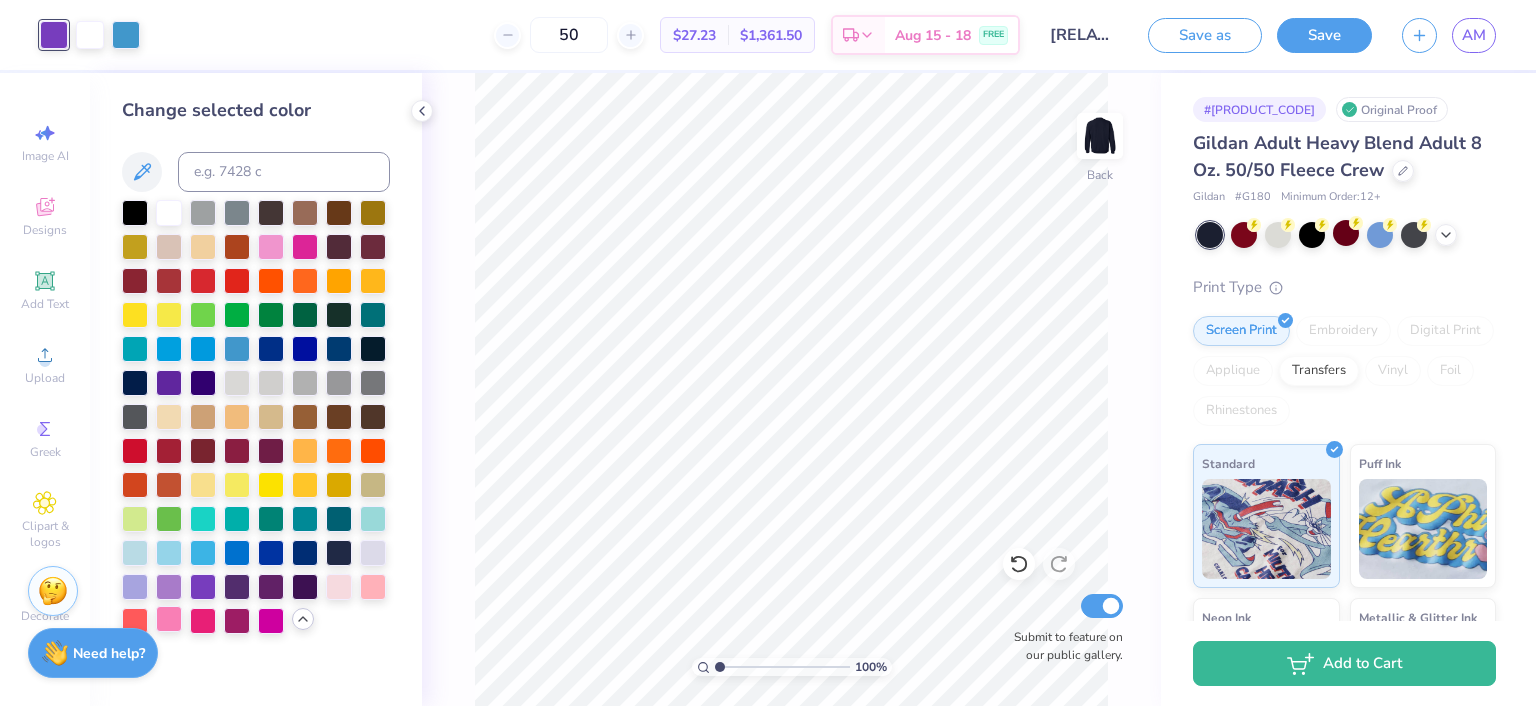 click at bounding box center [169, 619] 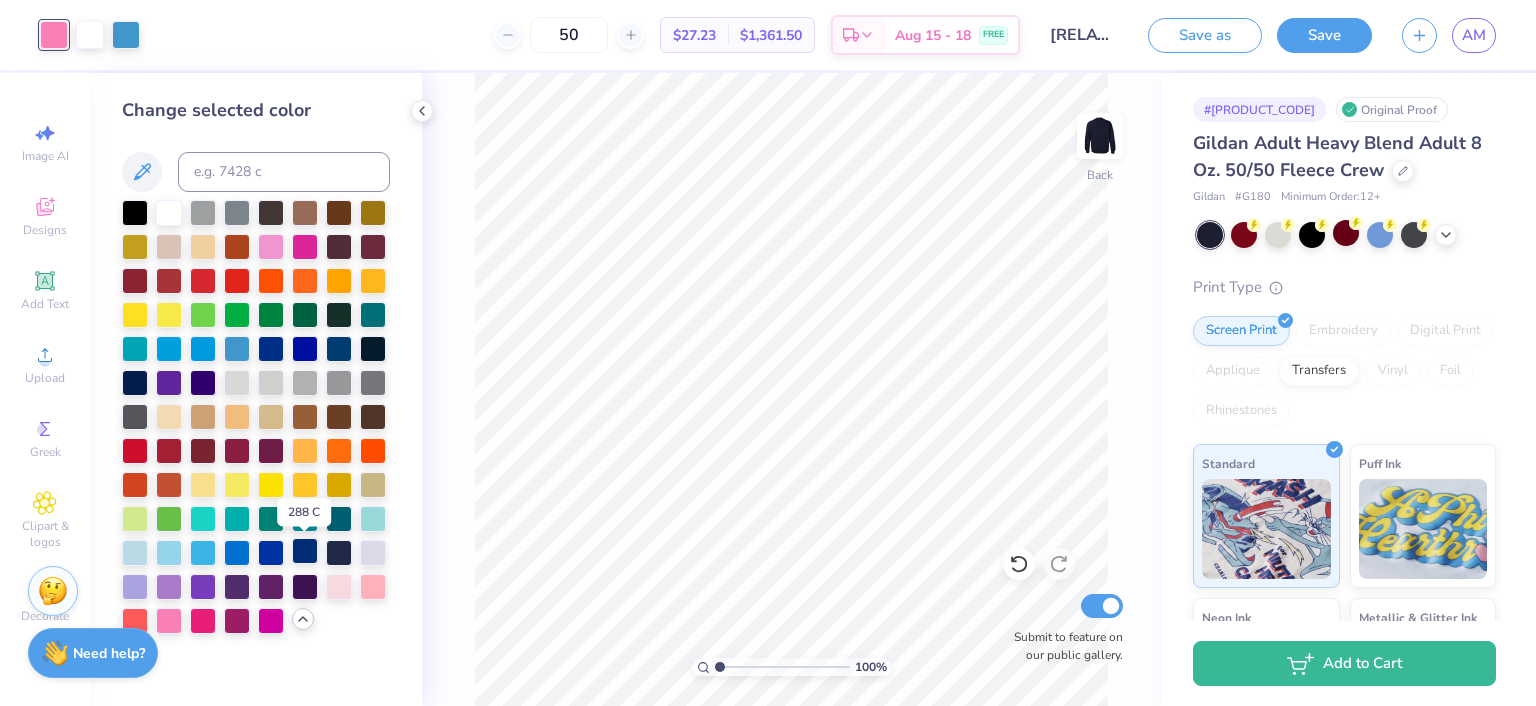 click at bounding box center (305, 551) 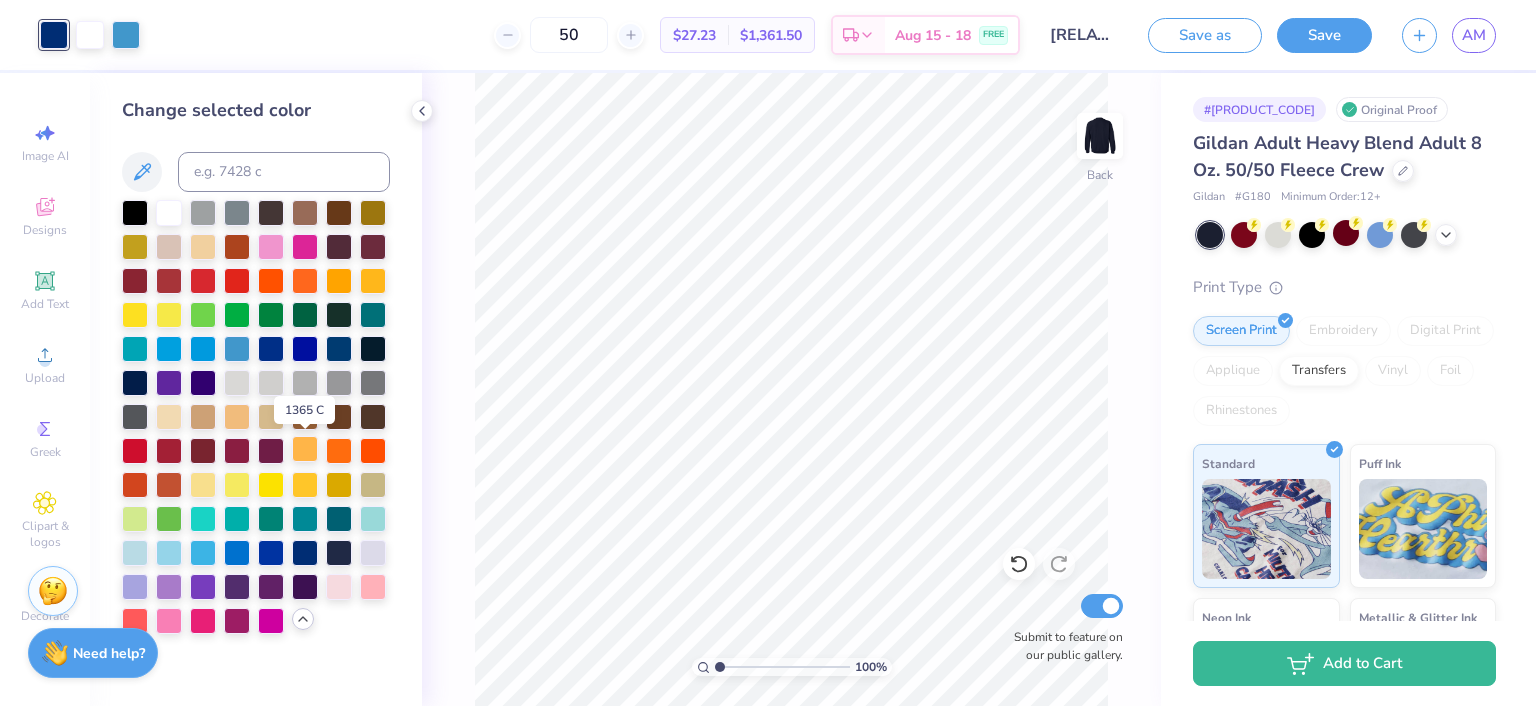 click at bounding box center (305, 449) 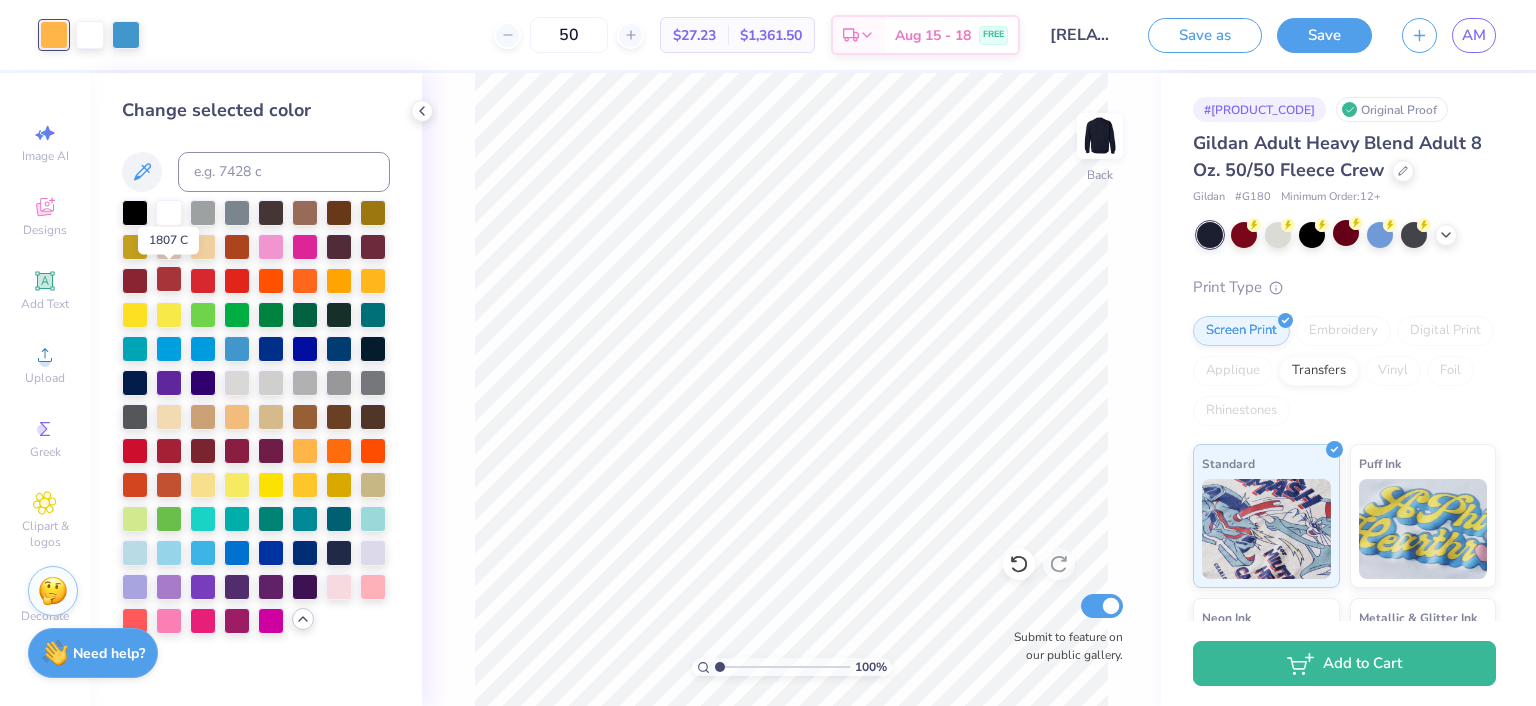 click at bounding box center (169, 279) 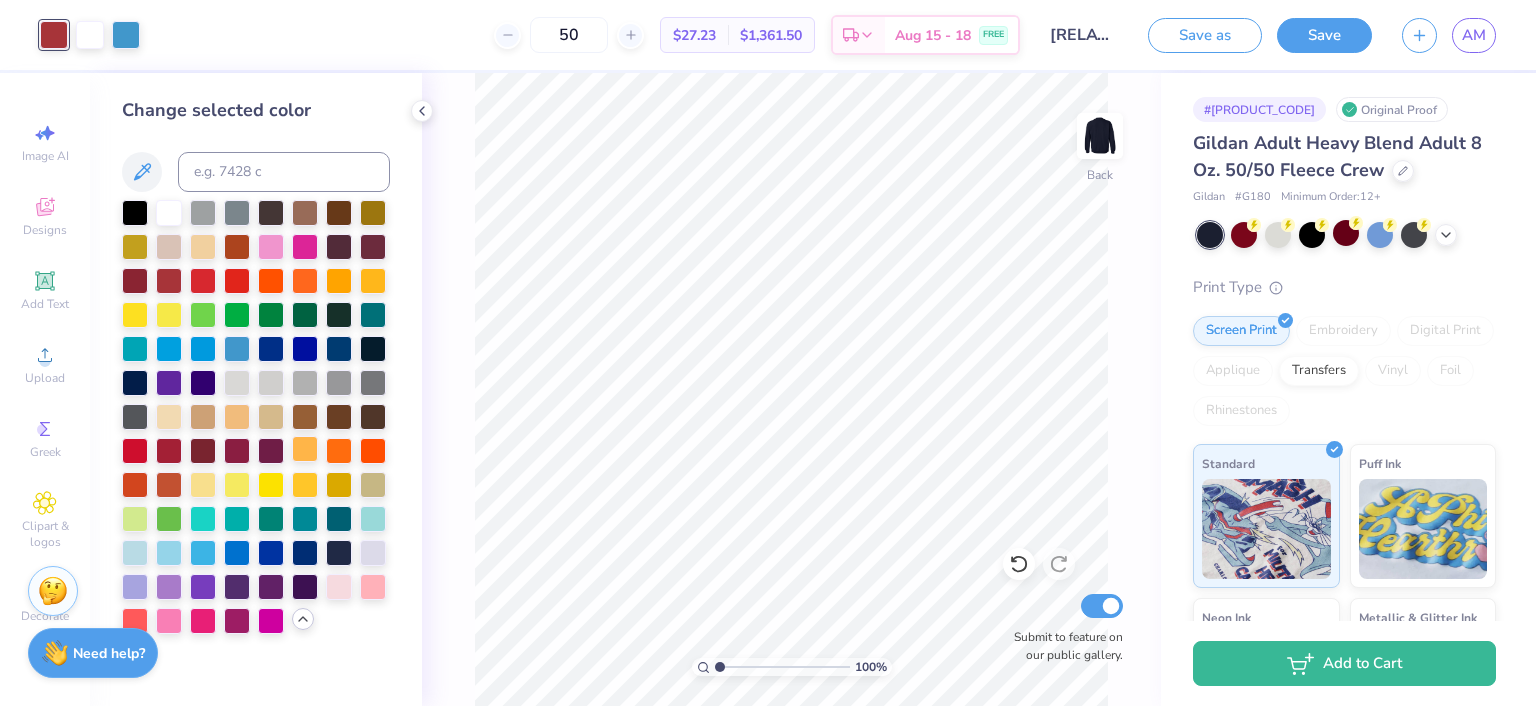 click at bounding box center (305, 449) 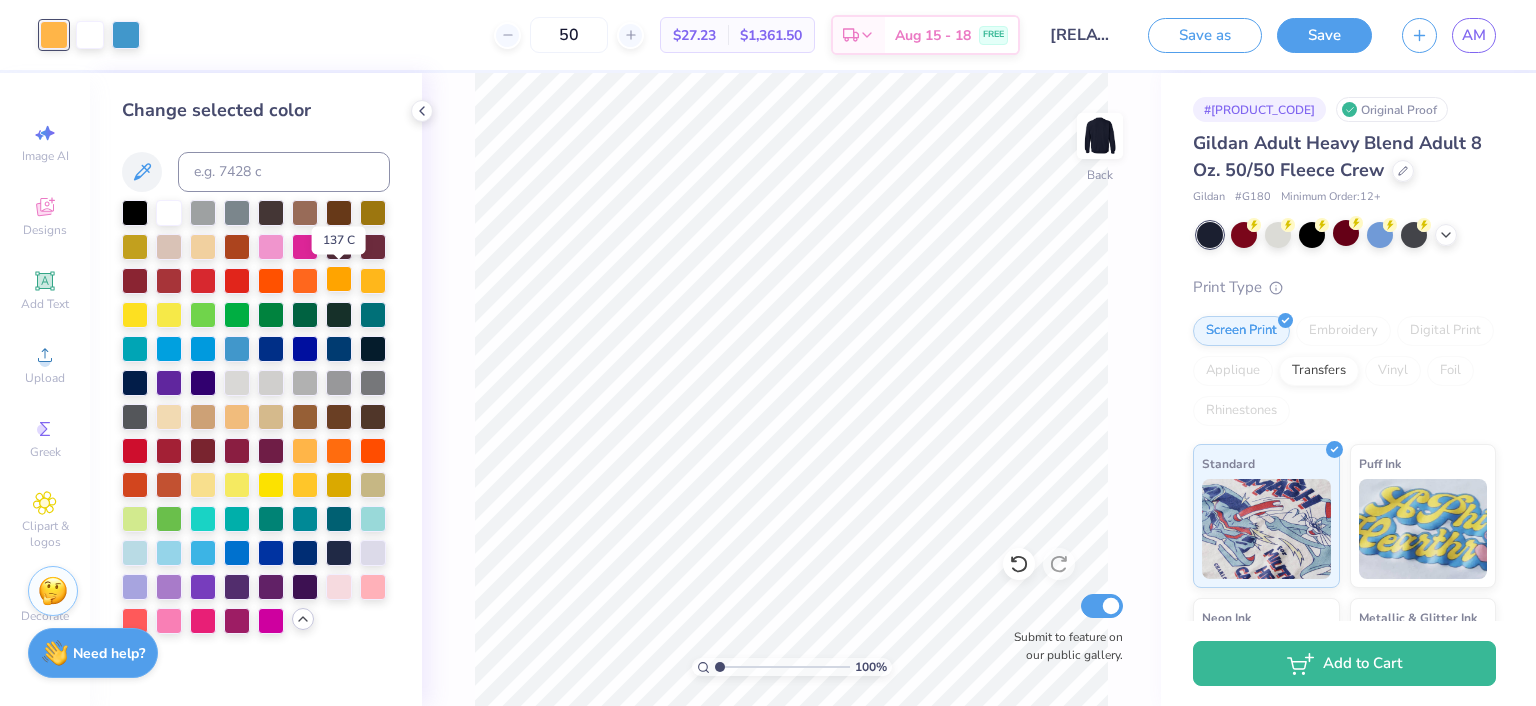 click at bounding box center [339, 279] 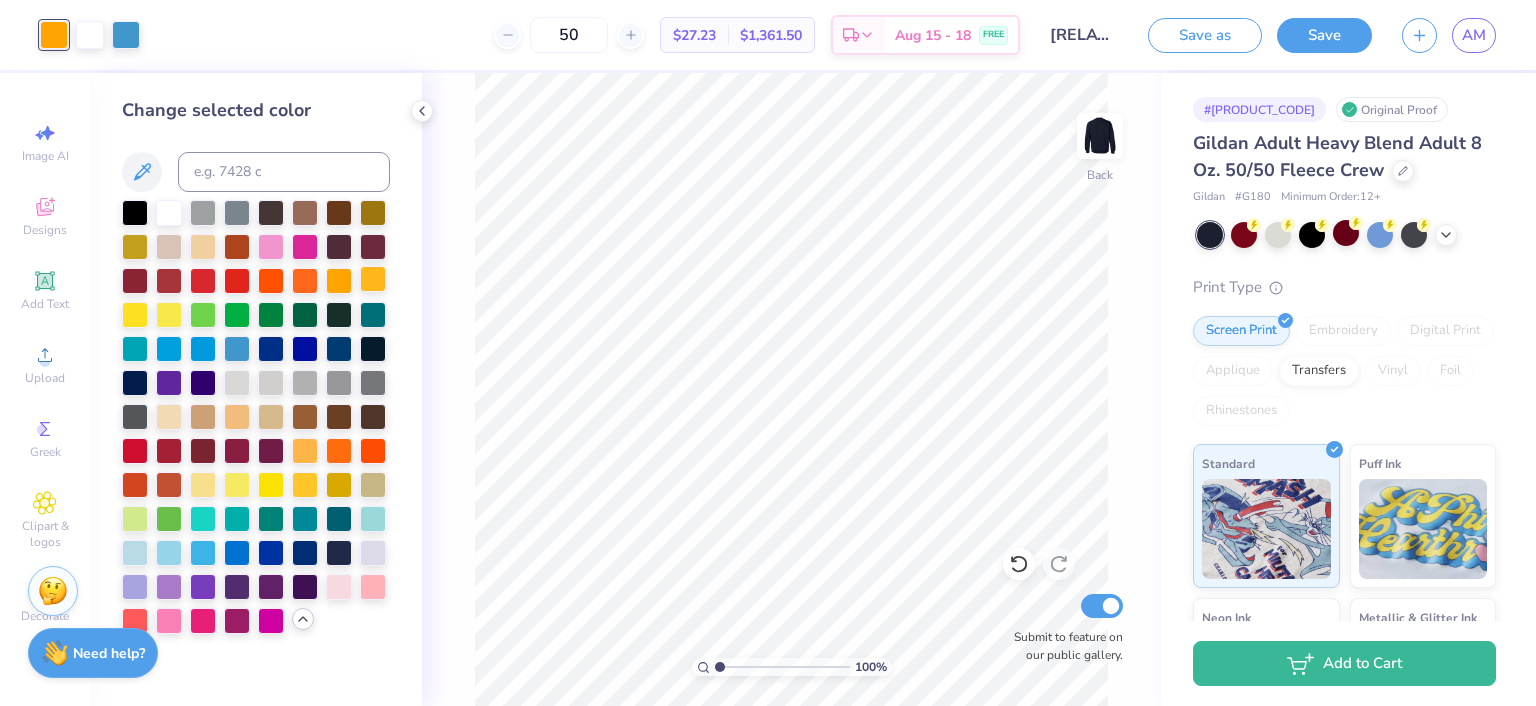 click at bounding box center [373, 279] 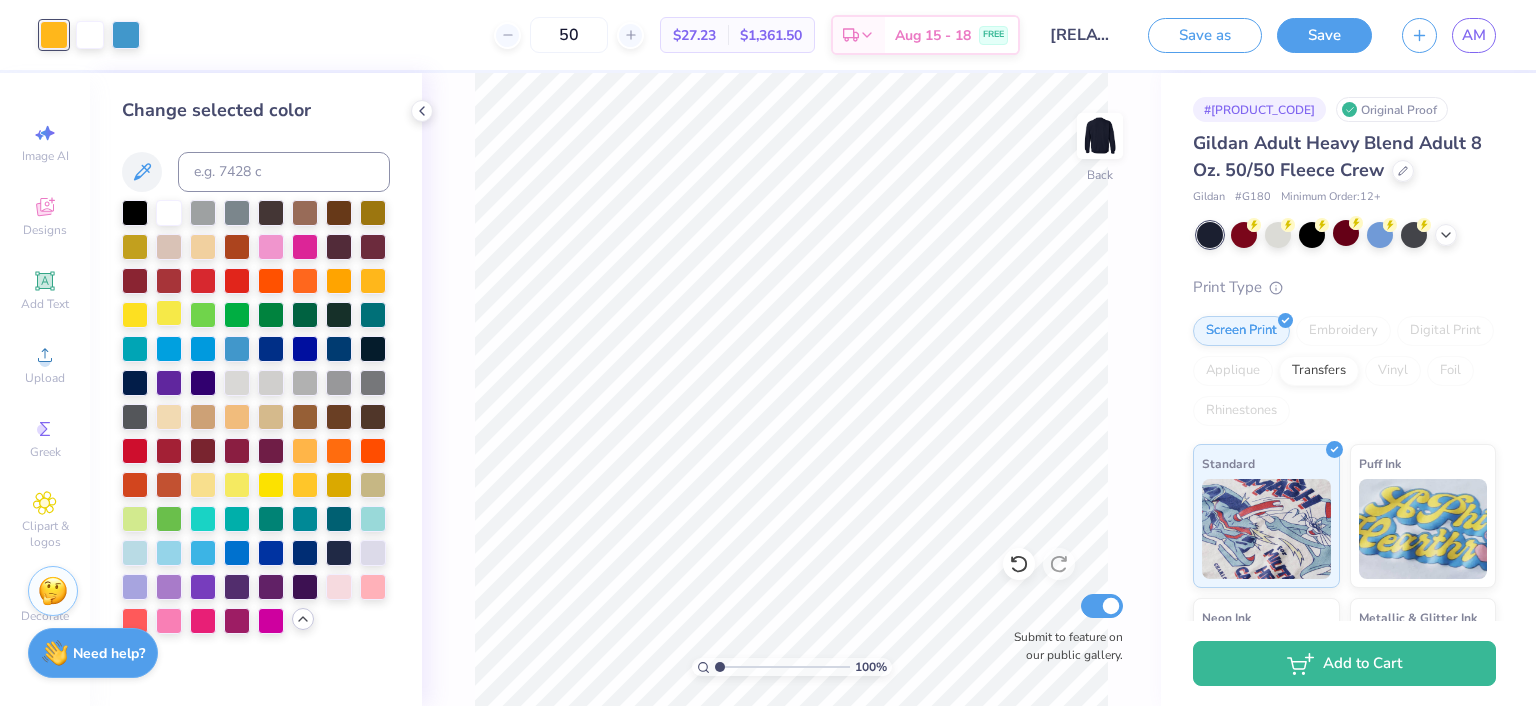 click at bounding box center (169, 313) 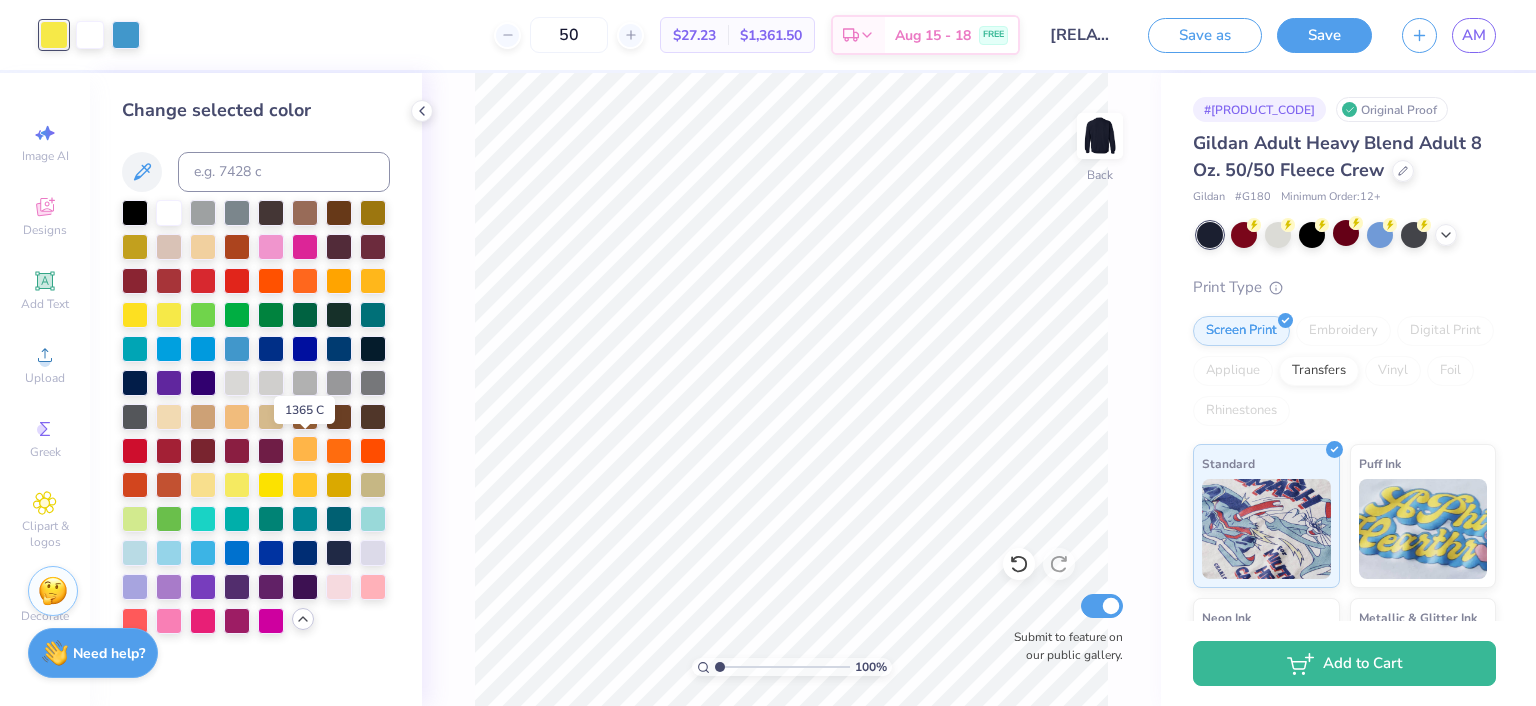click at bounding box center [305, 449] 